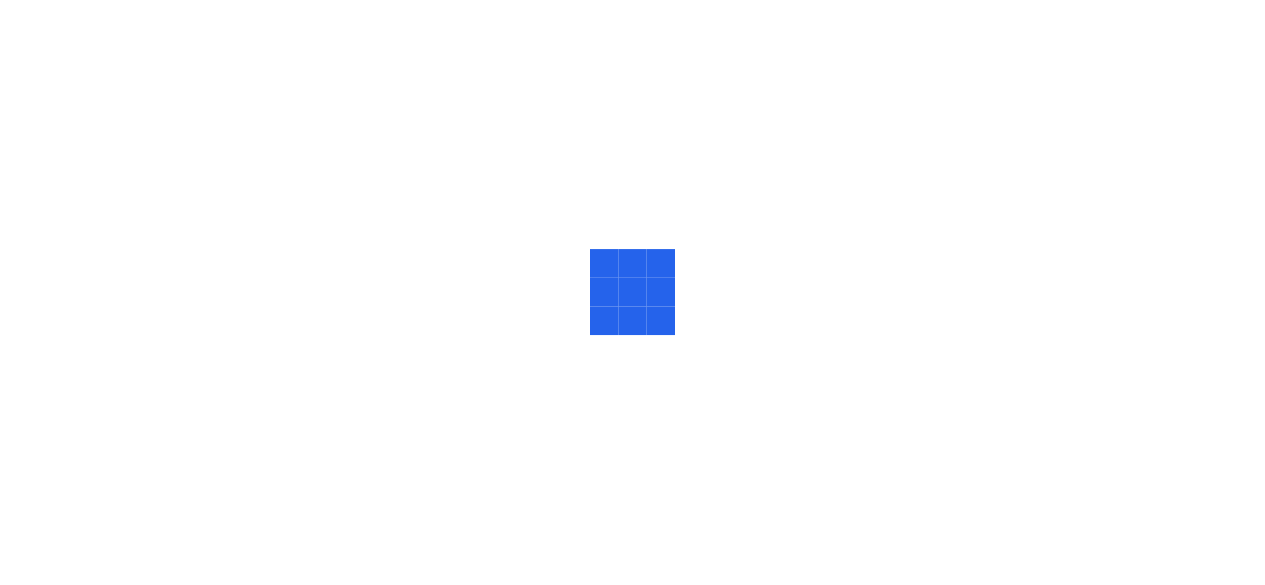 scroll, scrollTop: 0, scrollLeft: 0, axis: both 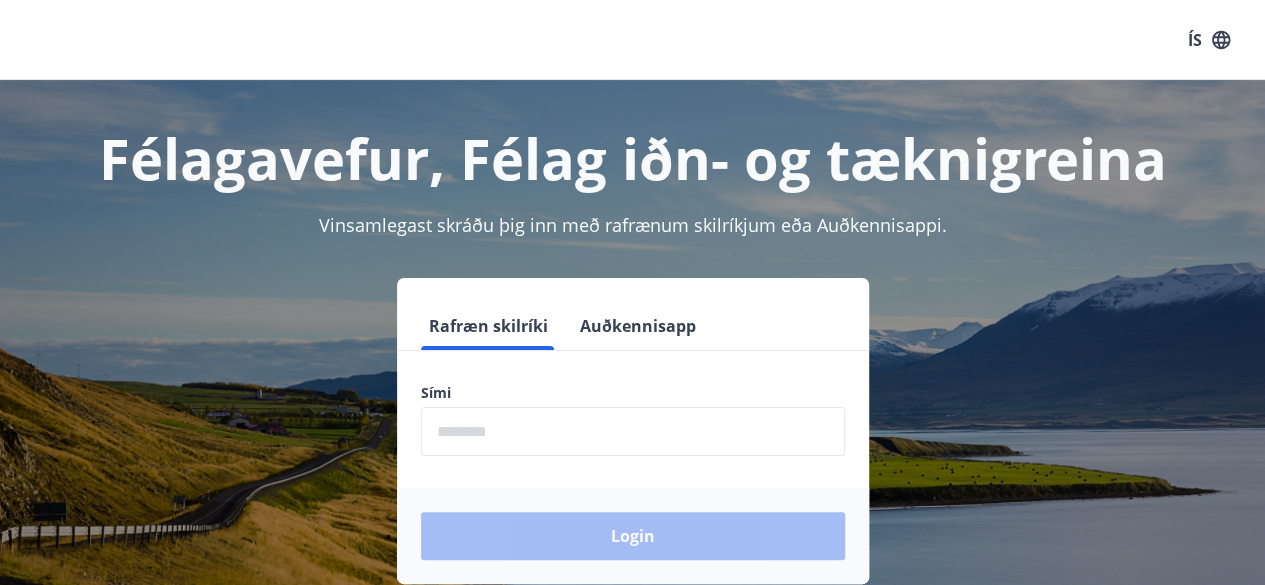 click at bounding box center [633, 431] 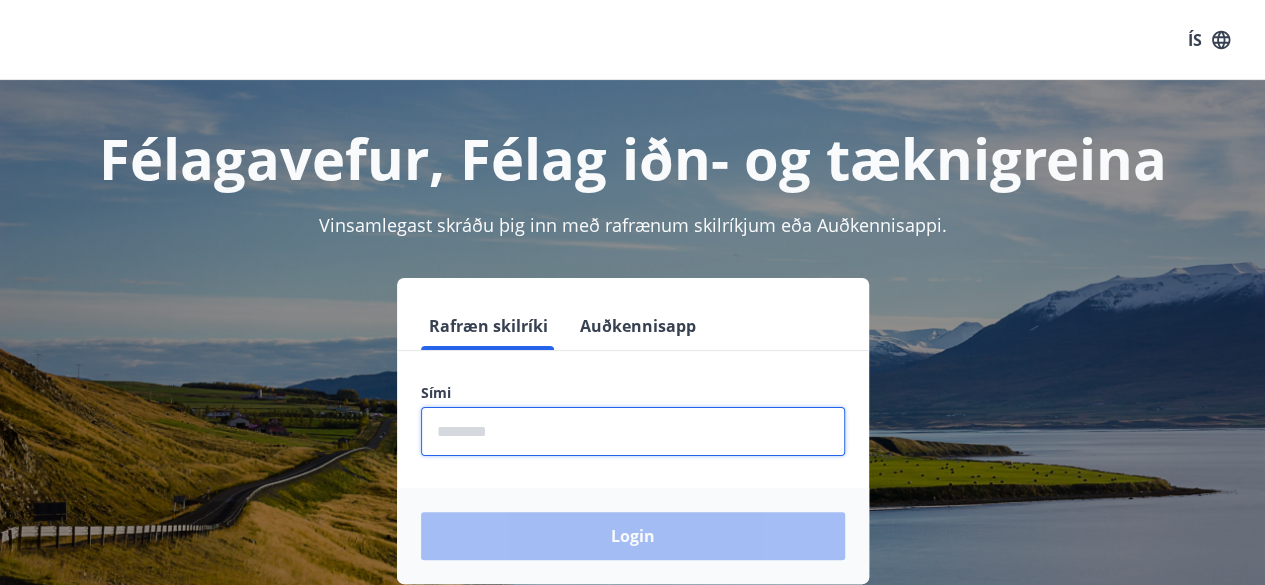 type on "********" 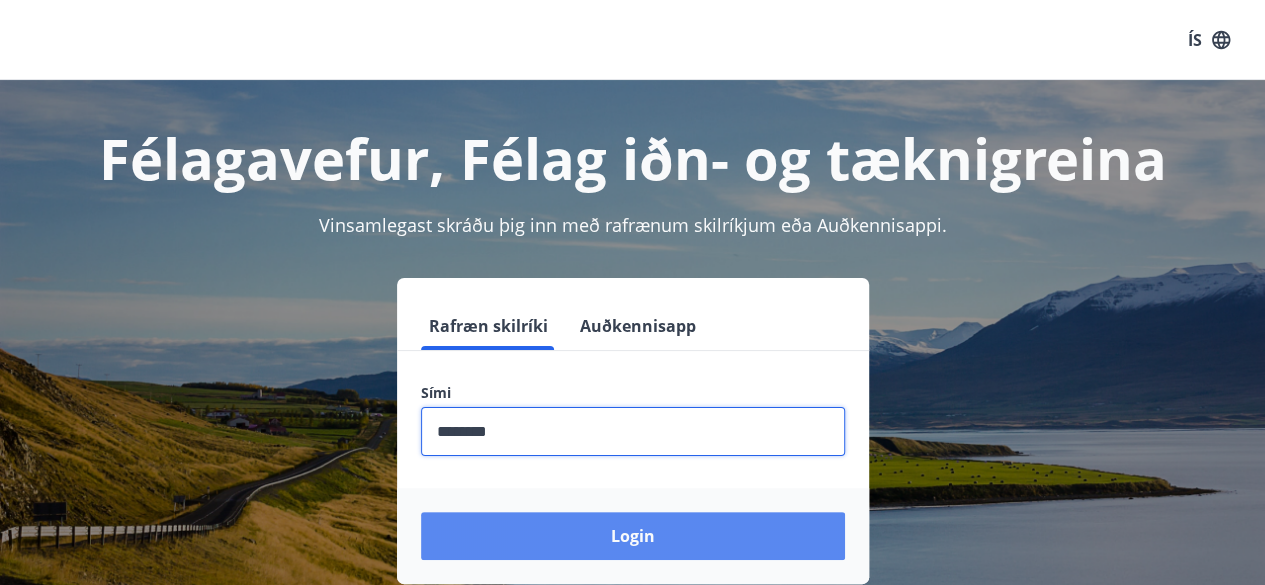 click on "Login" at bounding box center (633, 536) 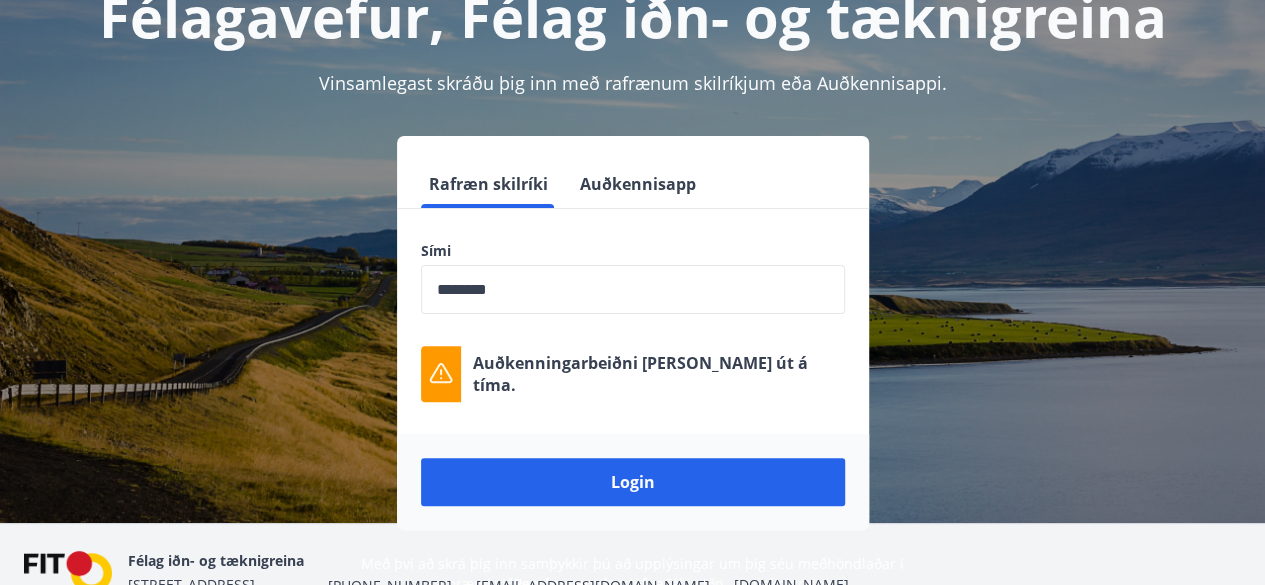 scroll, scrollTop: 160, scrollLeft: 0, axis: vertical 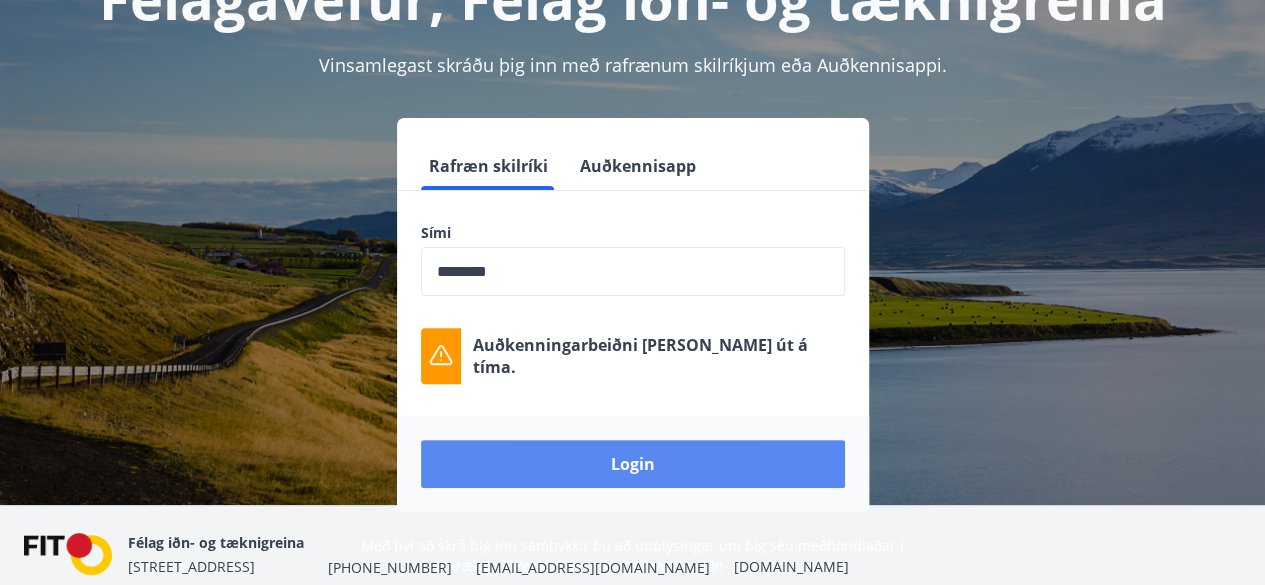 click on "Login" at bounding box center (633, 464) 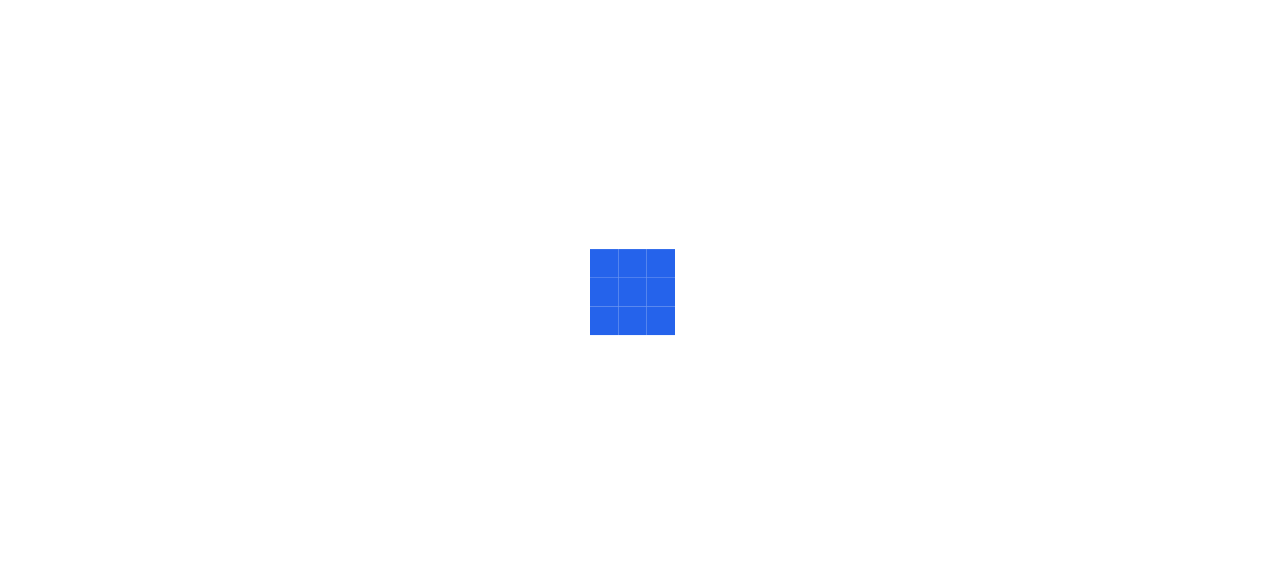 scroll, scrollTop: 0, scrollLeft: 0, axis: both 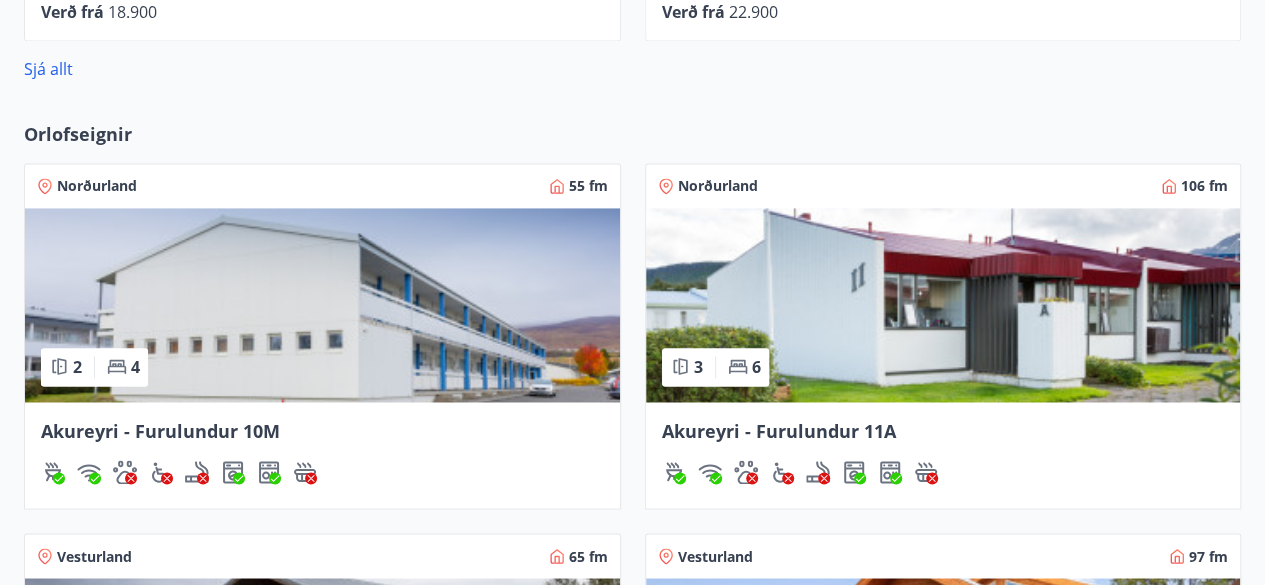 click at bounding box center [943, 305] 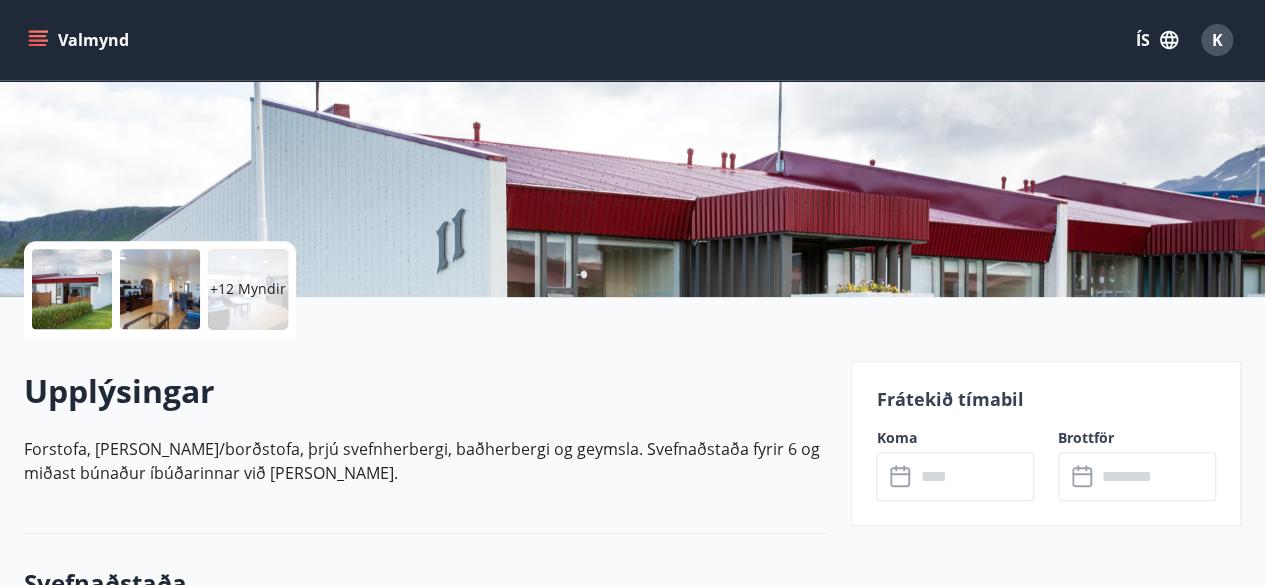 scroll, scrollTop: 320, scrollLeft: 0, axis: vertical 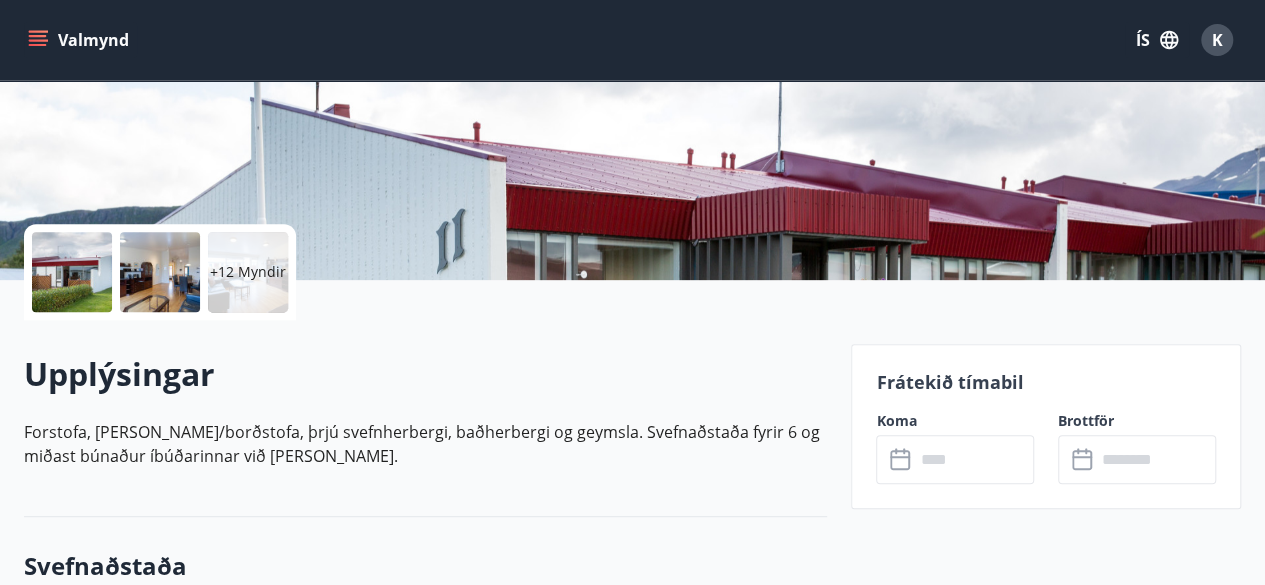 click 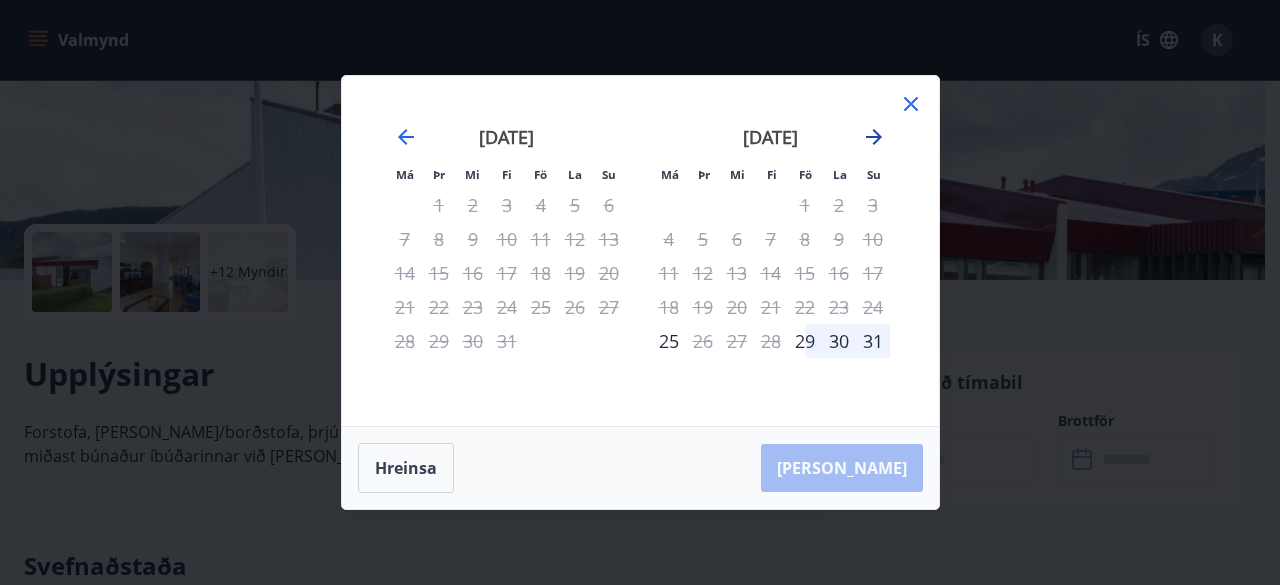 click 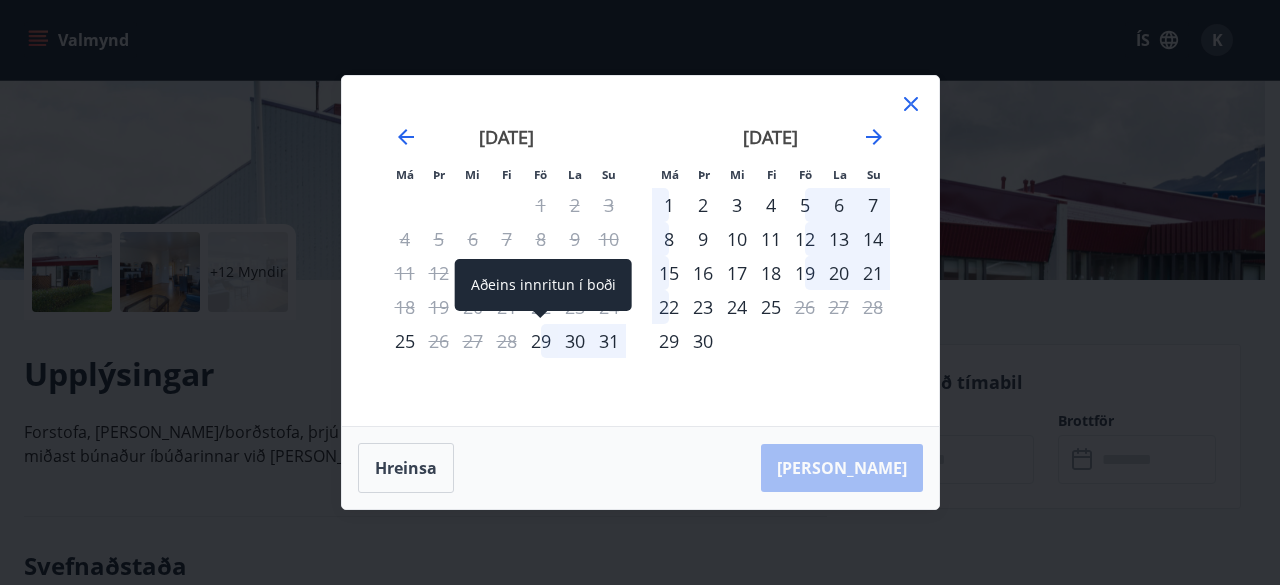 click on "29" at bounding box center [541, 341] 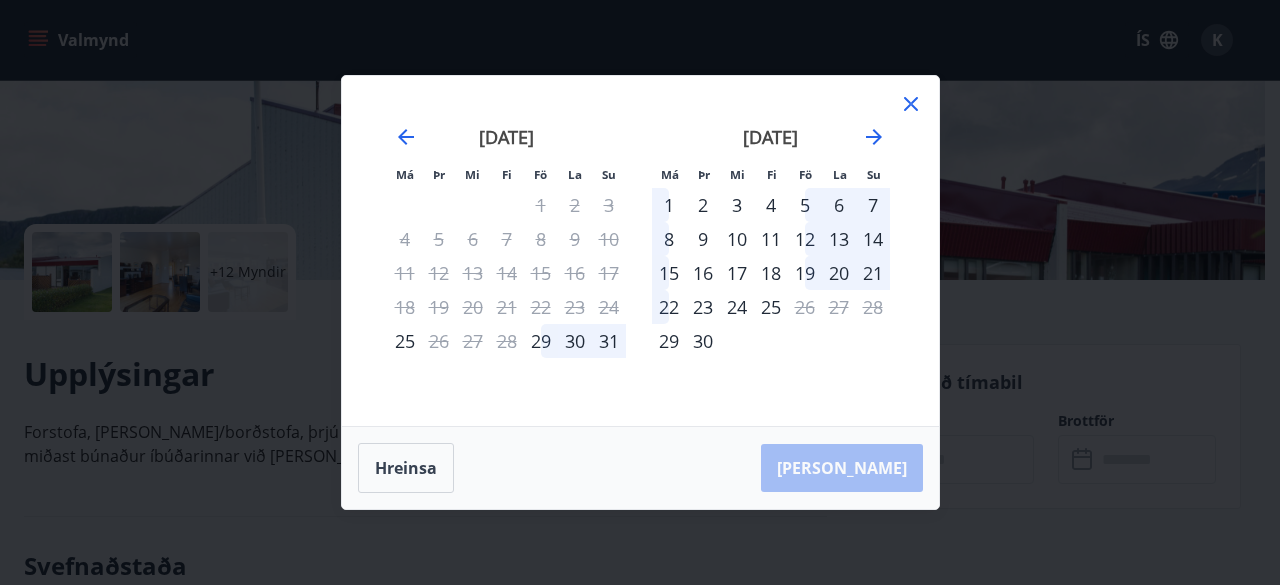 click on "30" at bounding box center (575, 341) 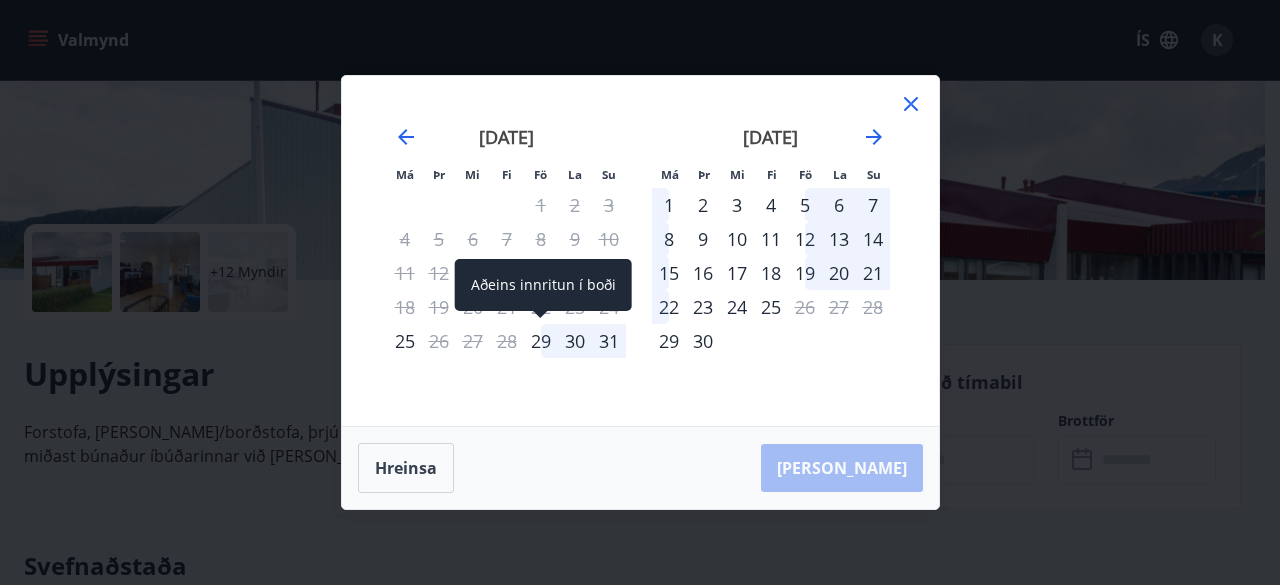 click on "29" at bounding box center [541, 341] 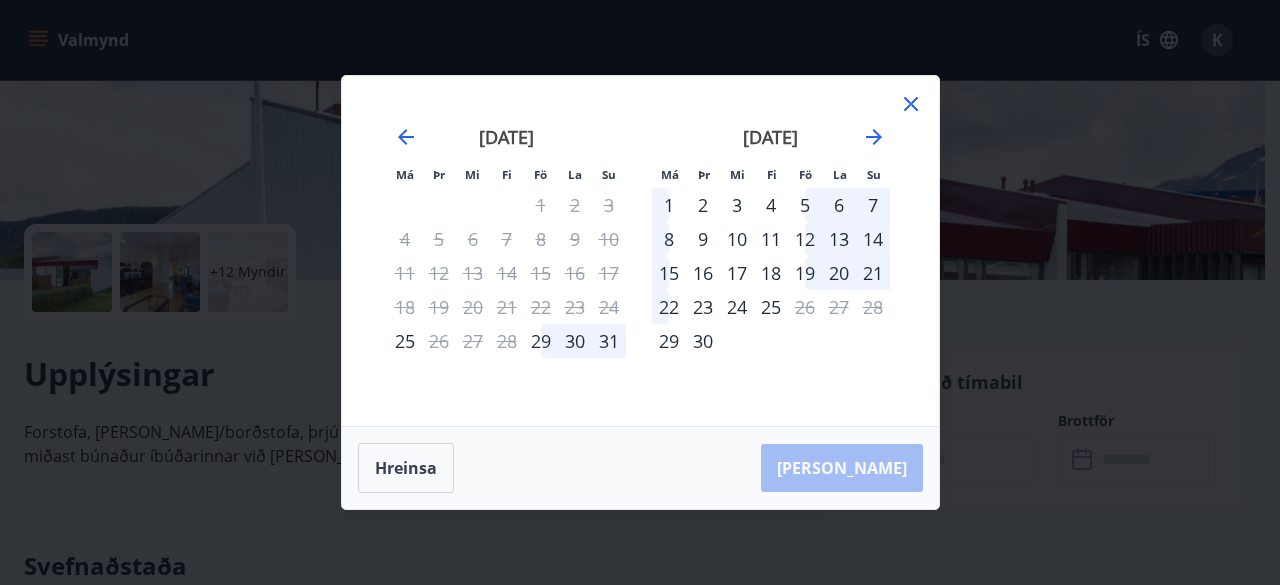 click on "30" at bounding box center [575, 341] 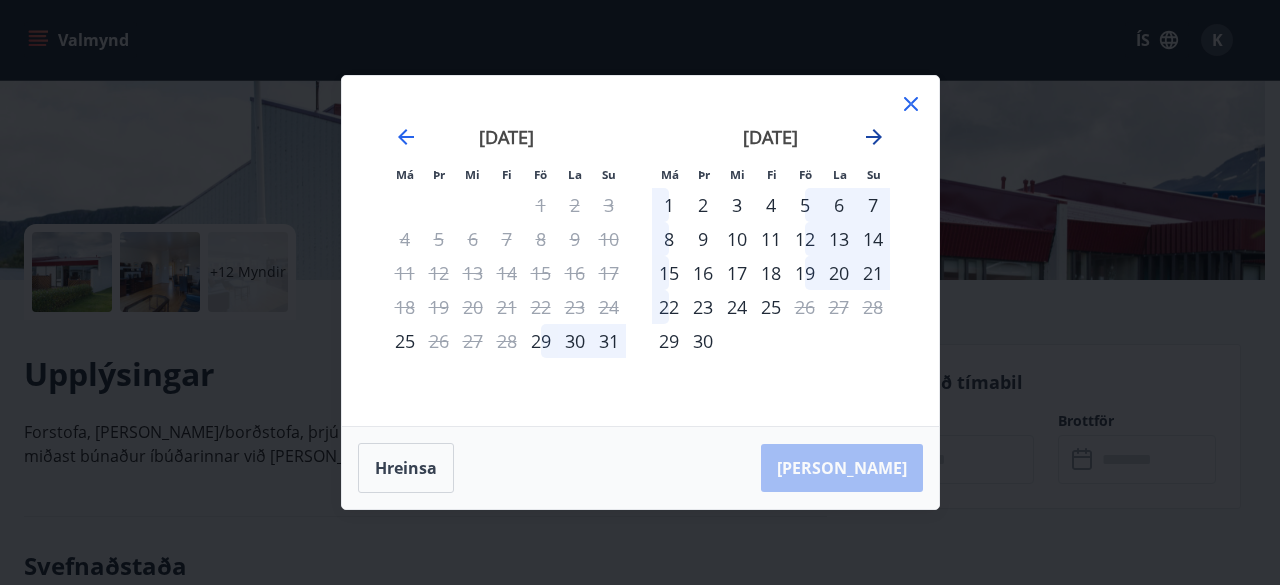click 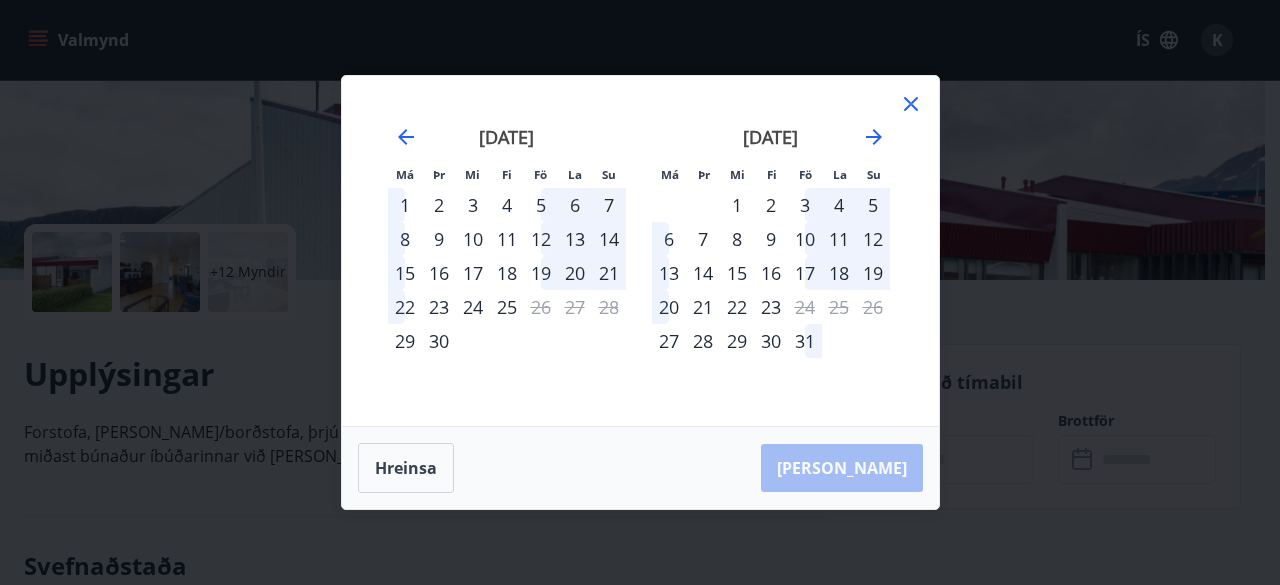 click 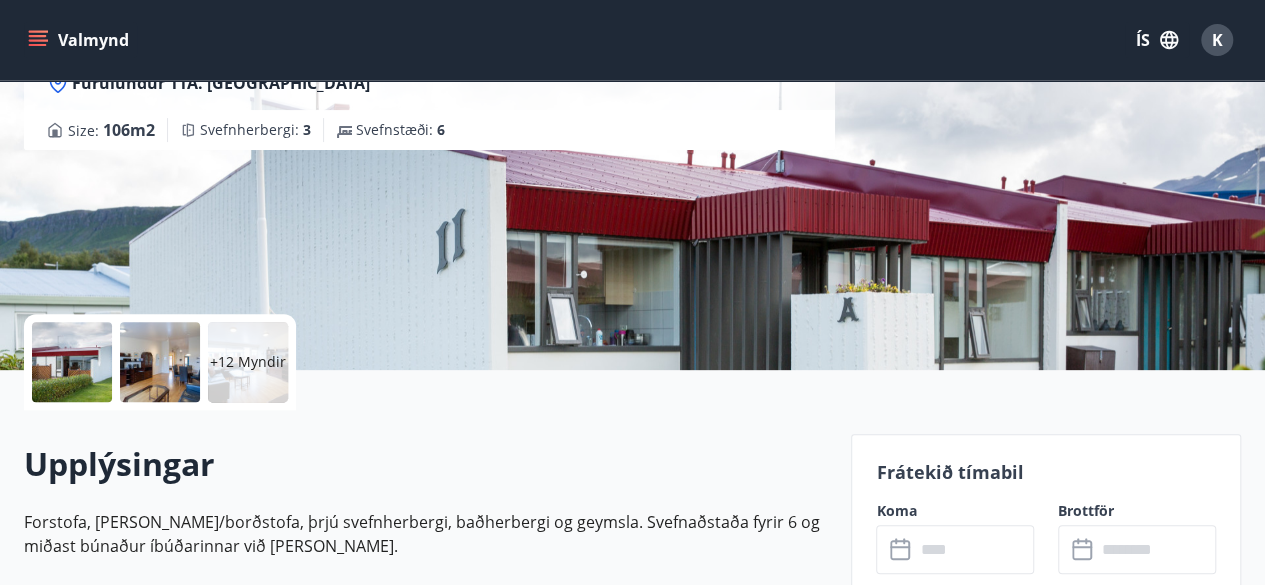 scroll, scrollTop: 0, scrollLeft: 0, axis: both 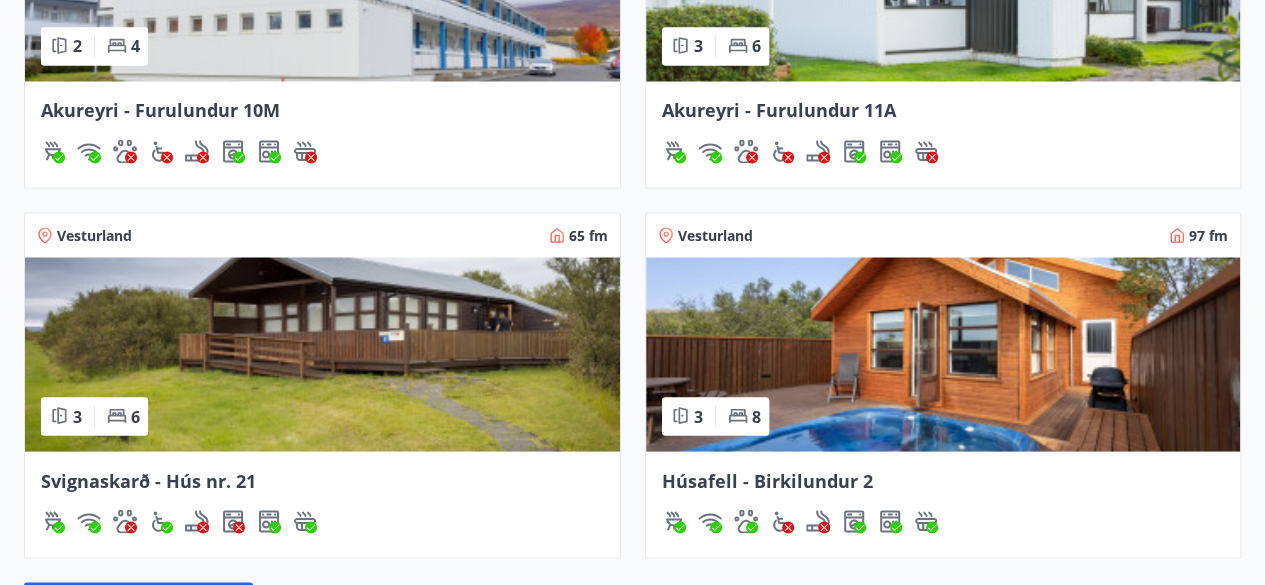 click at bounding box center [943, 354] 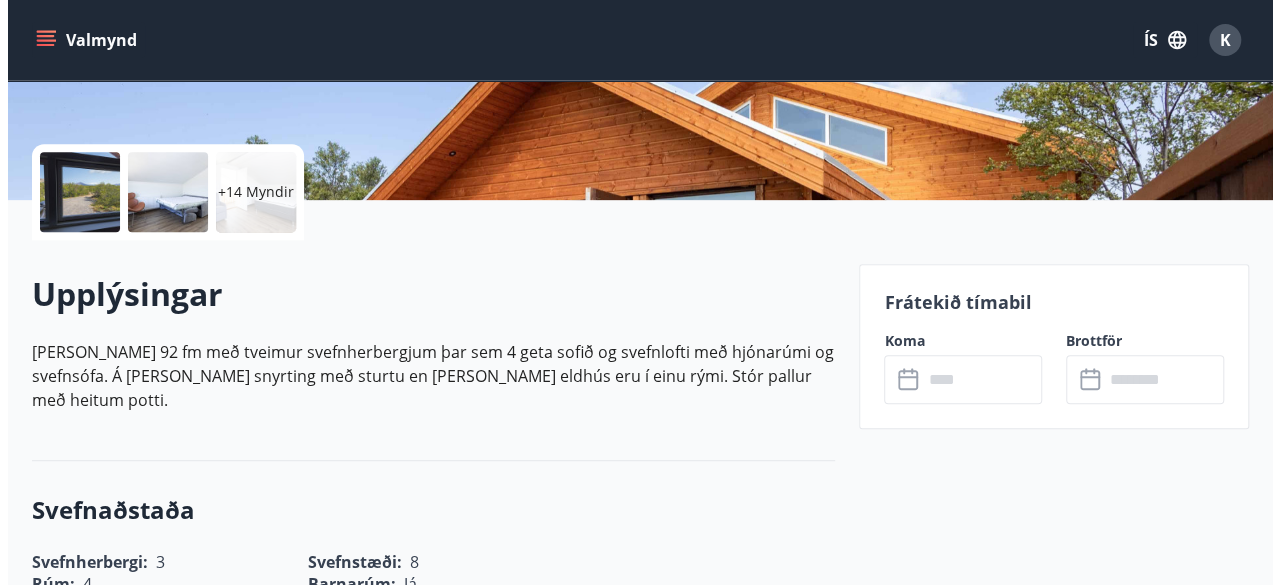 scroll, scrollTop: 440, scrollLeft: 0, axis: vertical 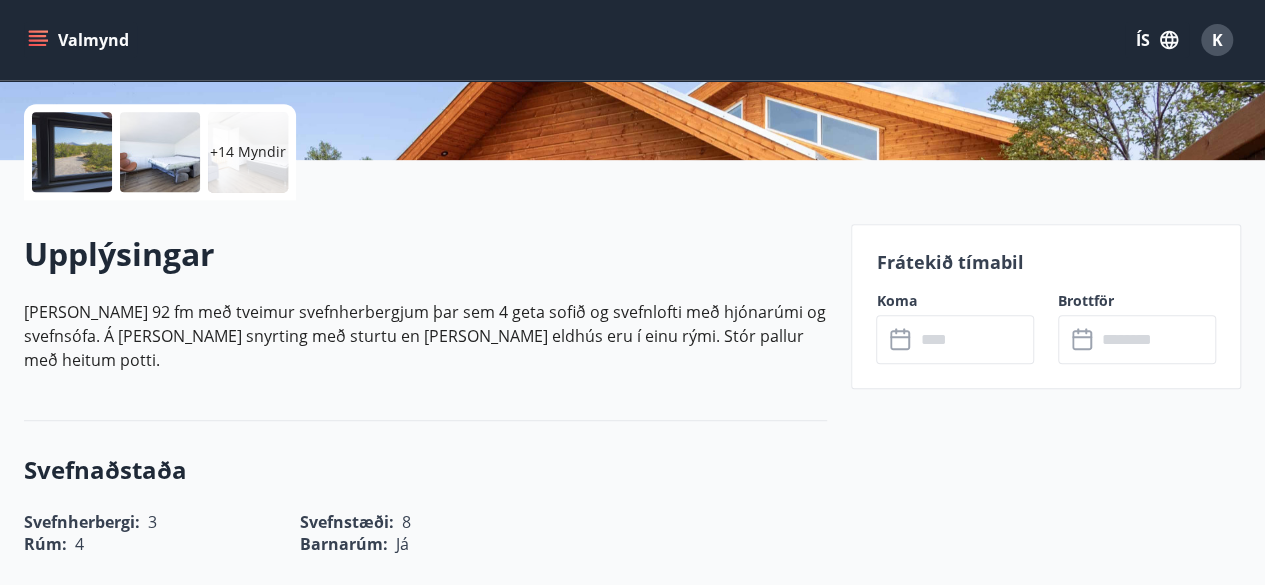 click at bounding box center [974, 339] 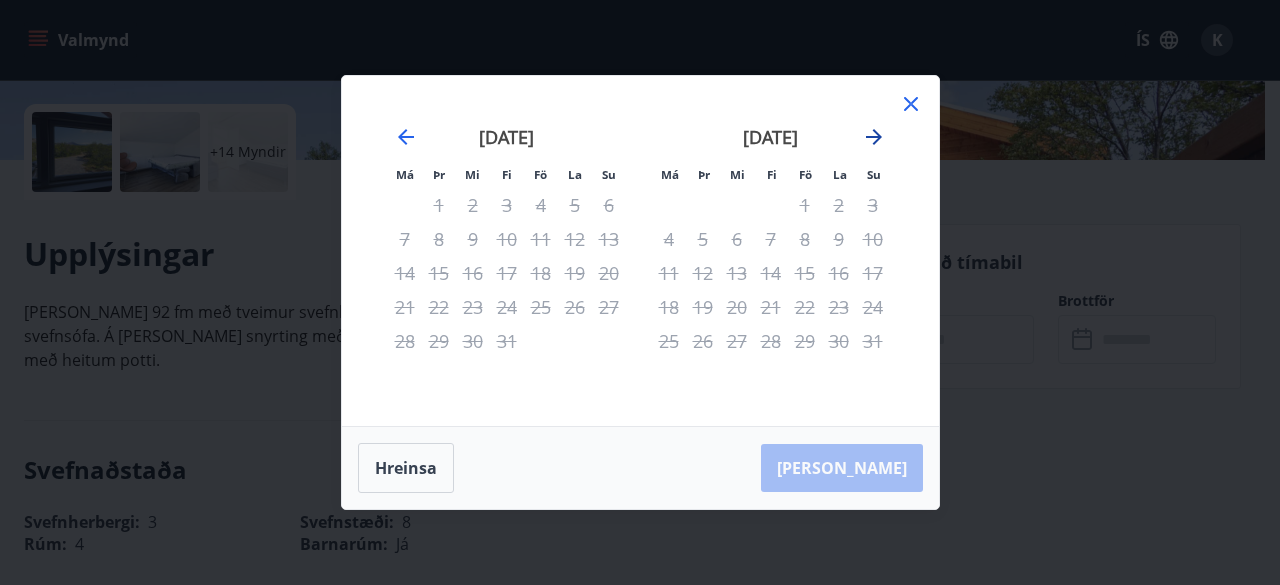 click 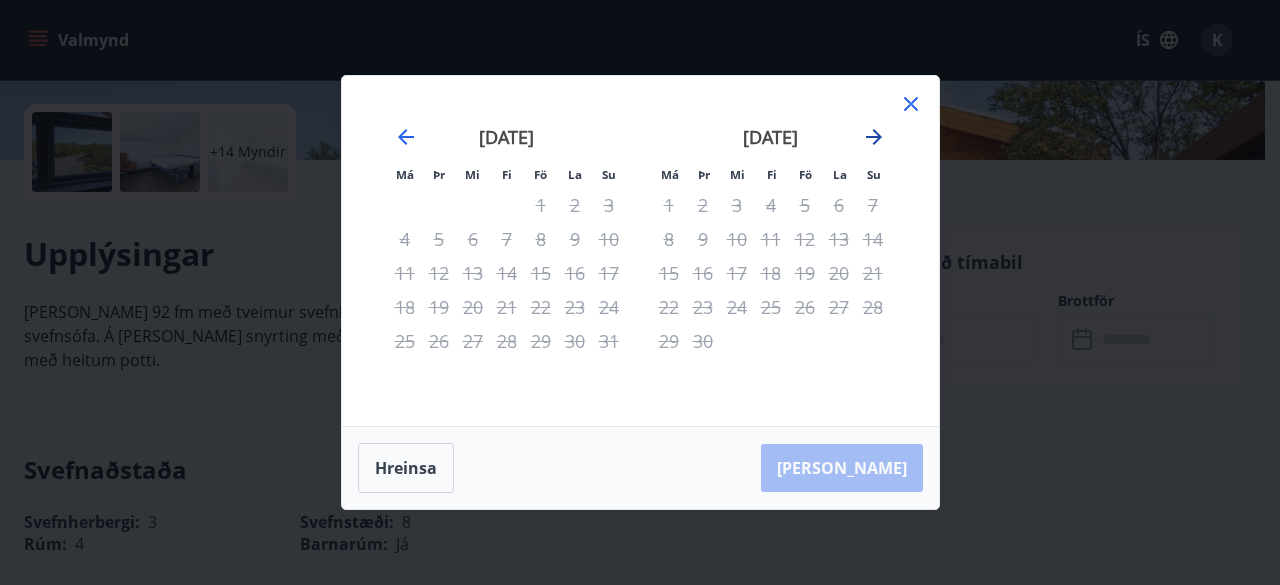 click 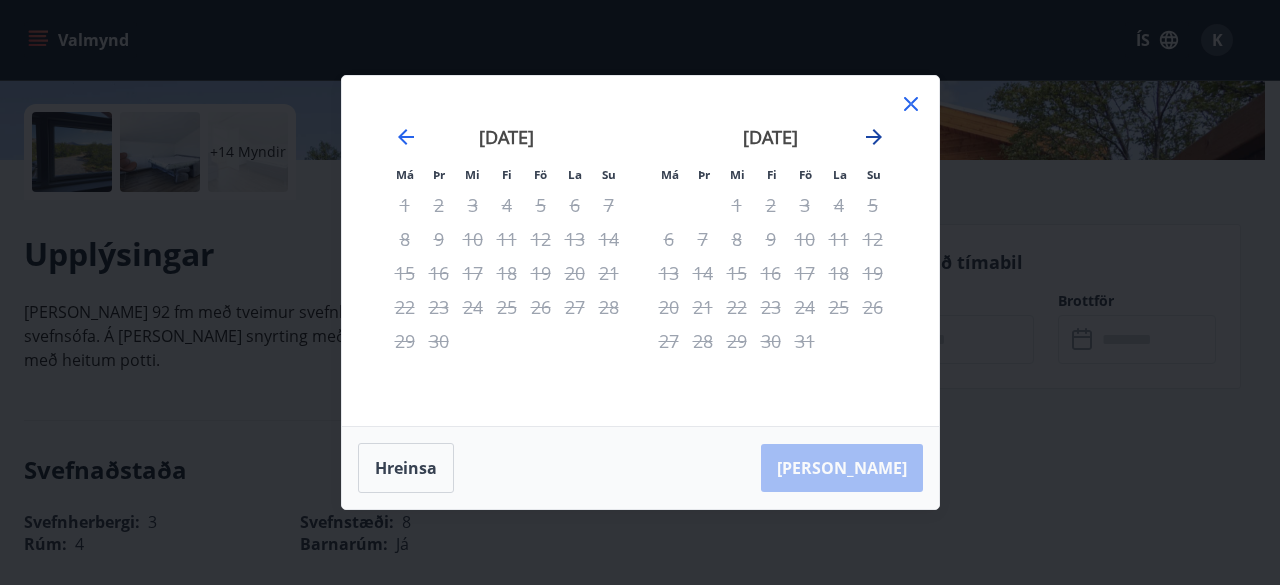 click 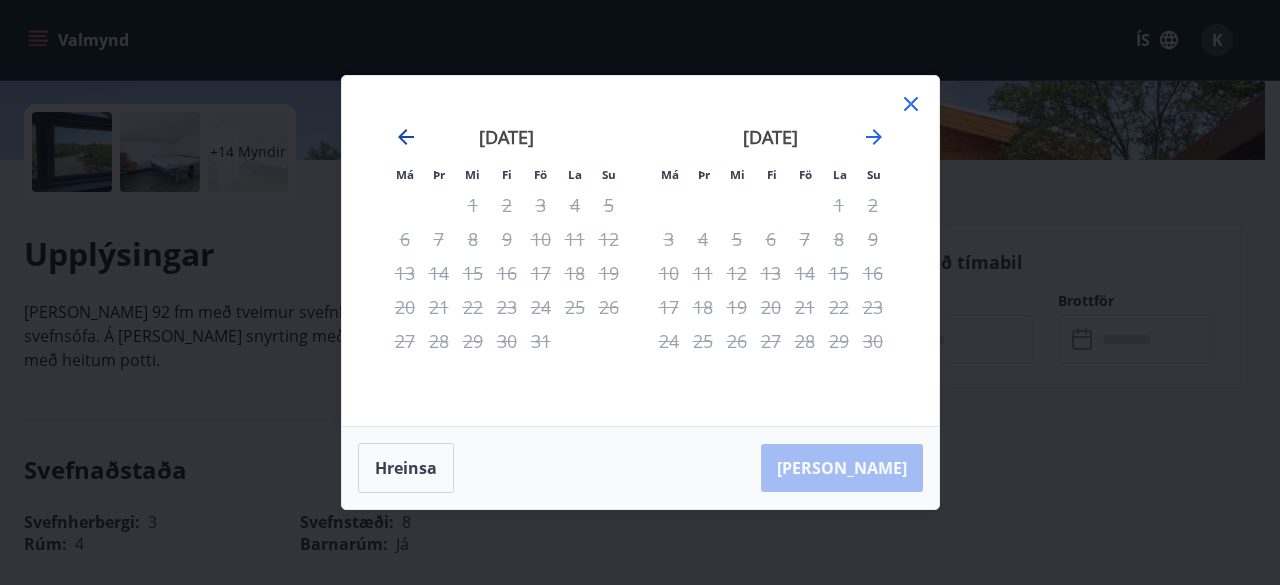 click 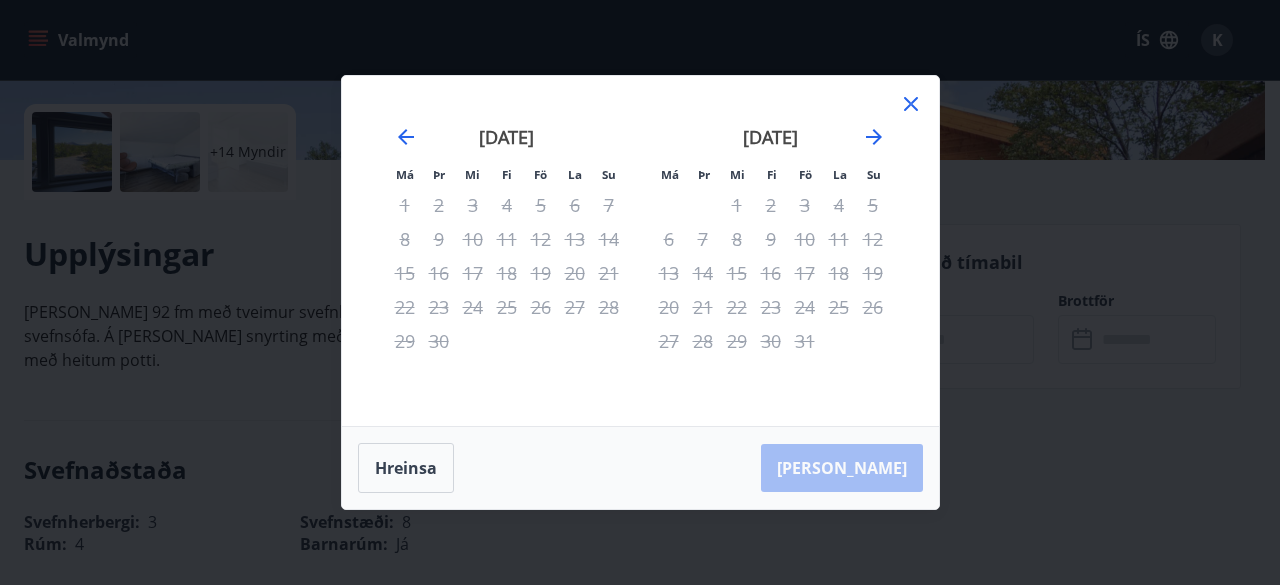 click 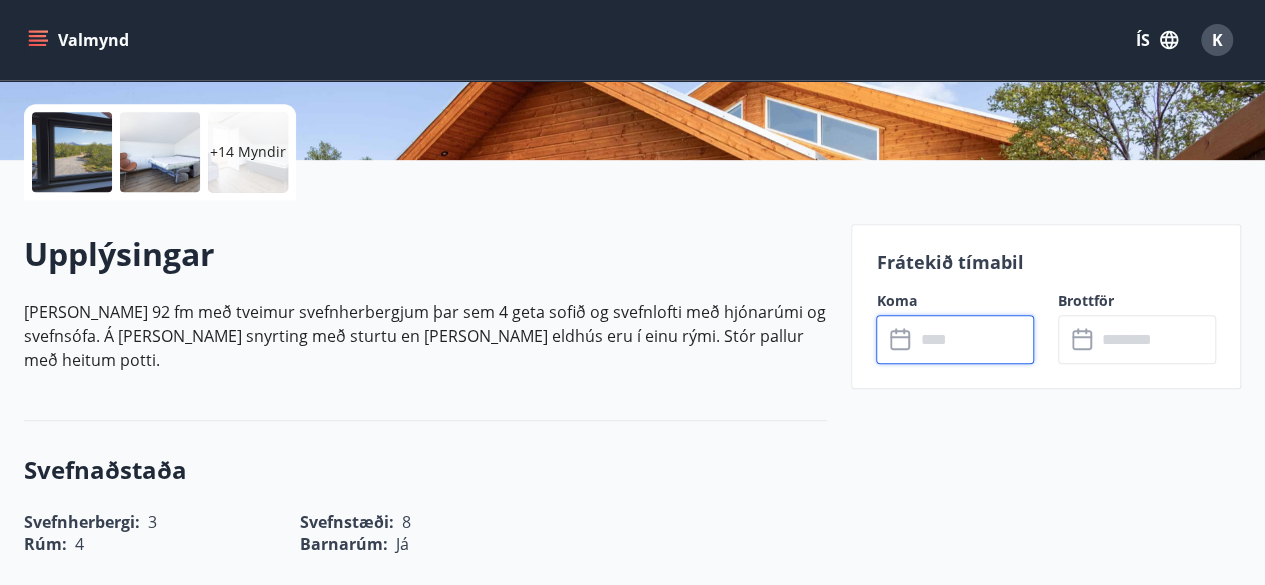 click at bounding box center [72, 152] 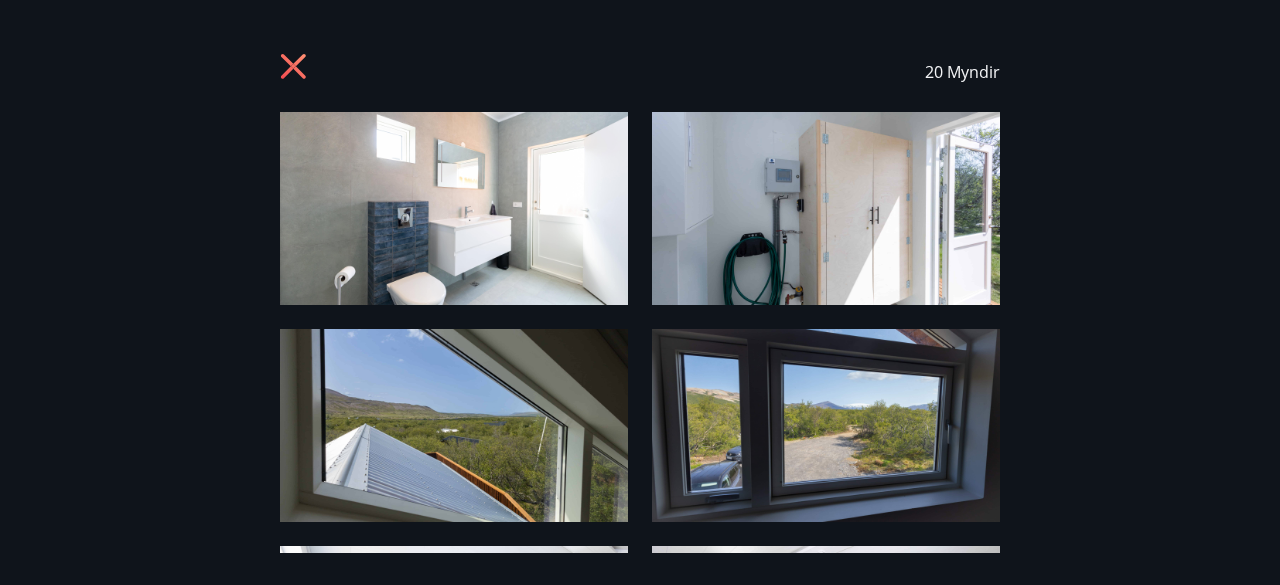 click at bounding box center (454, 425) 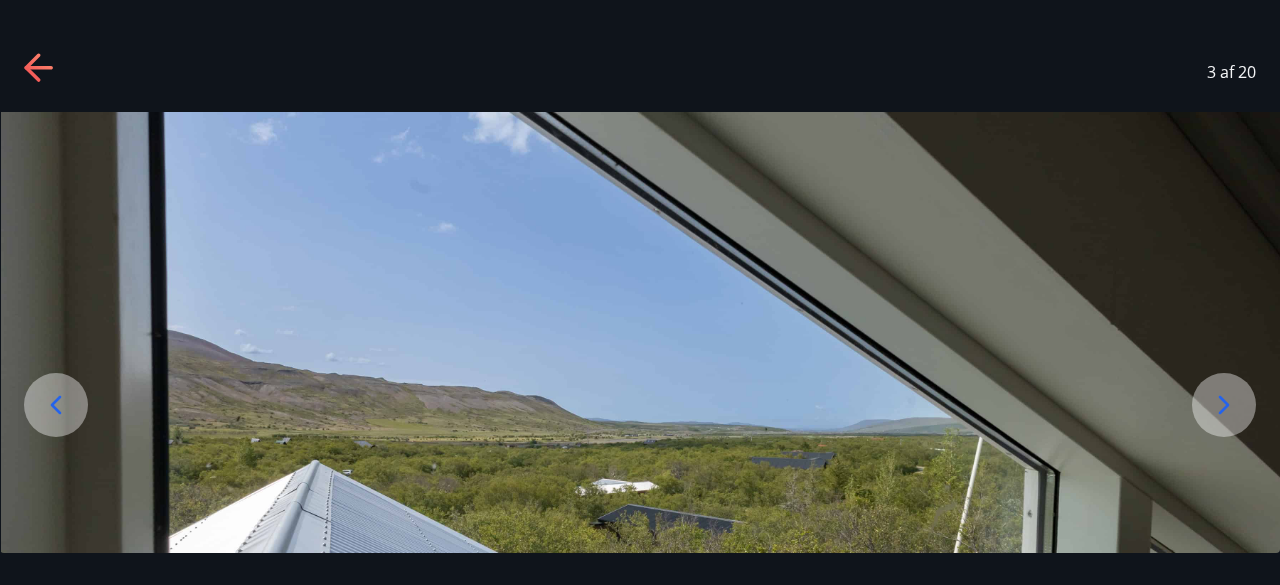drag, startPoint x: 1095, startPoint y: 410, endPoint x: 1088, endPoint y: 78, distance: 332.0738 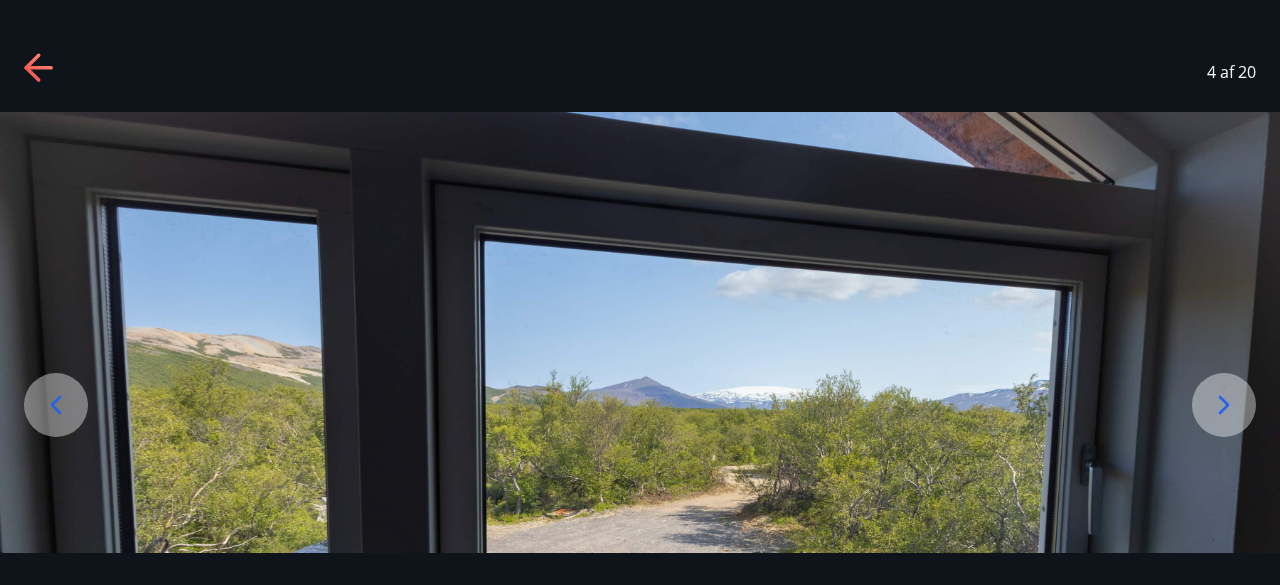 click 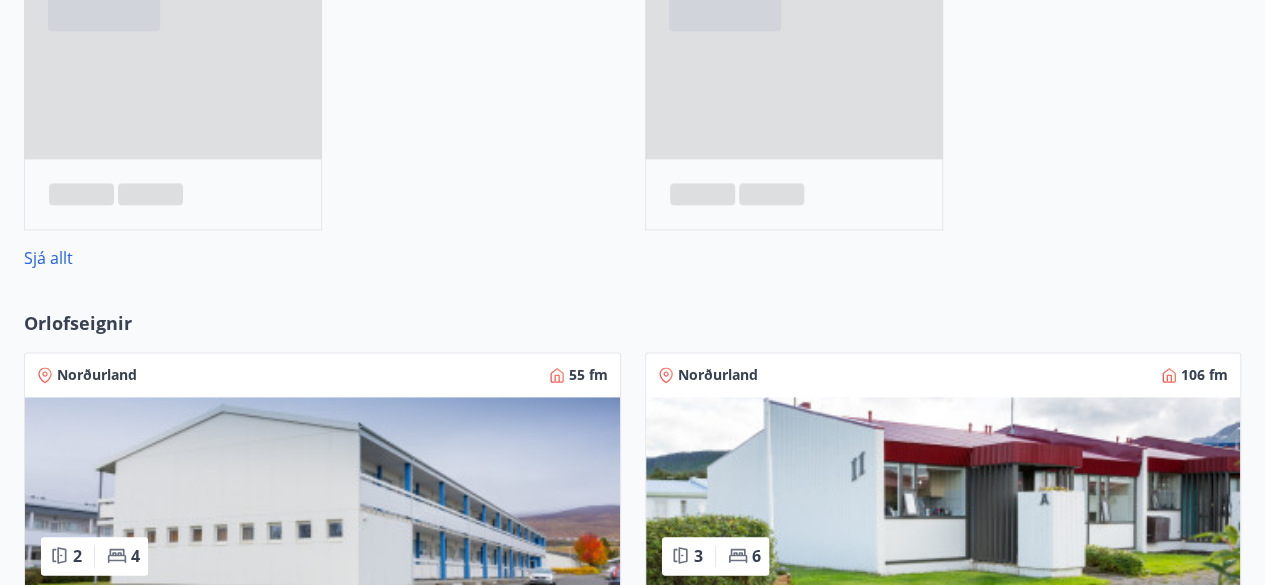 scroll, scrollTop: 1454, scrollLeft: 0, axis: vertical 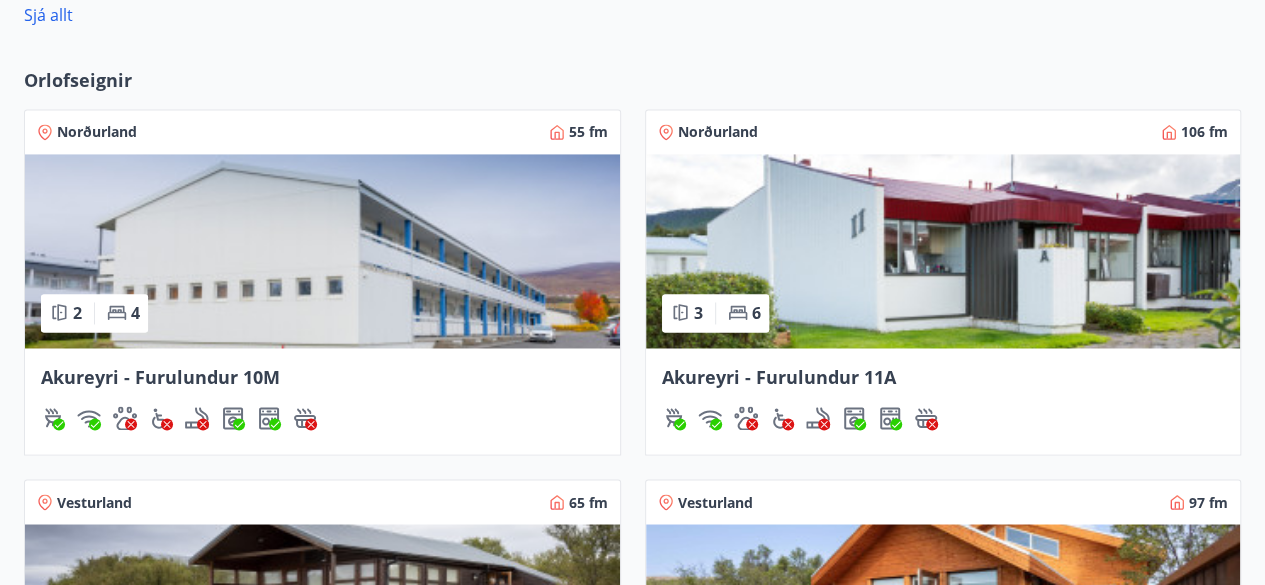 click at bounding box center (322, 251) 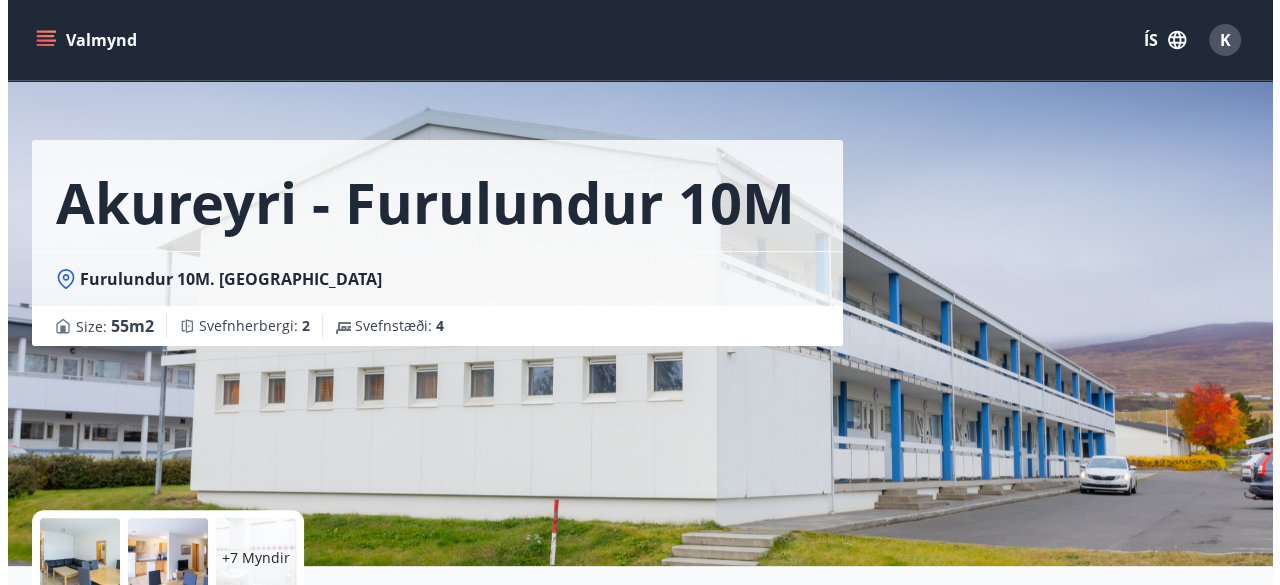 scroll, scrollTop: 40, scrollLeft: 0, axis: vertical 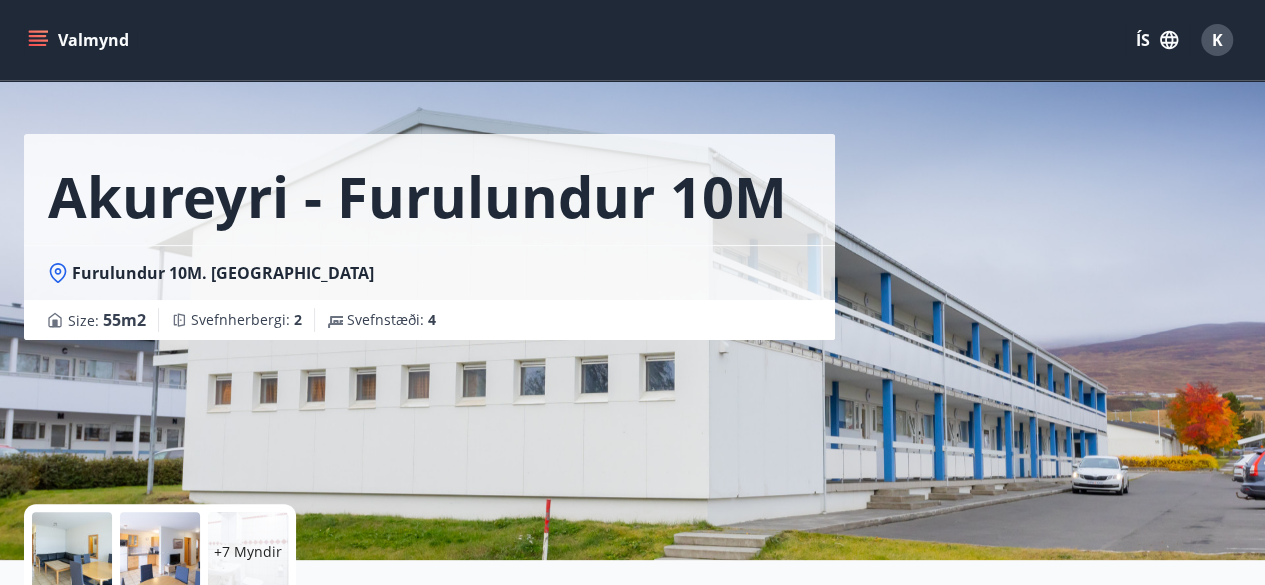 click at bounding box center [72, 552] 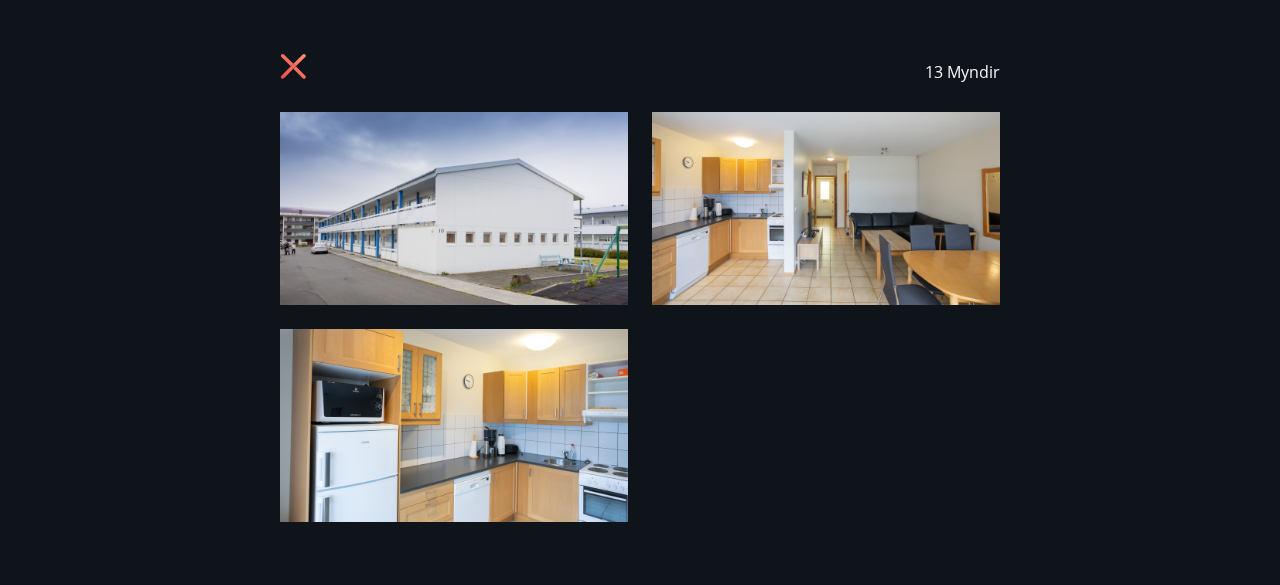 click at bounding box center (454, 208) 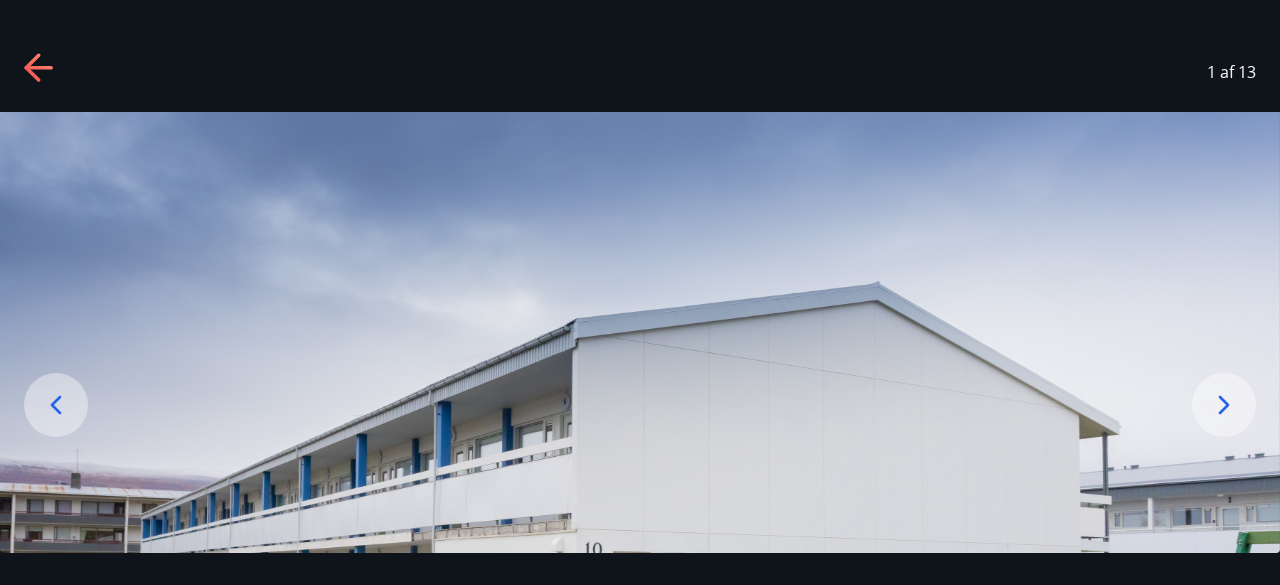 click at bounding box center [640, 467] 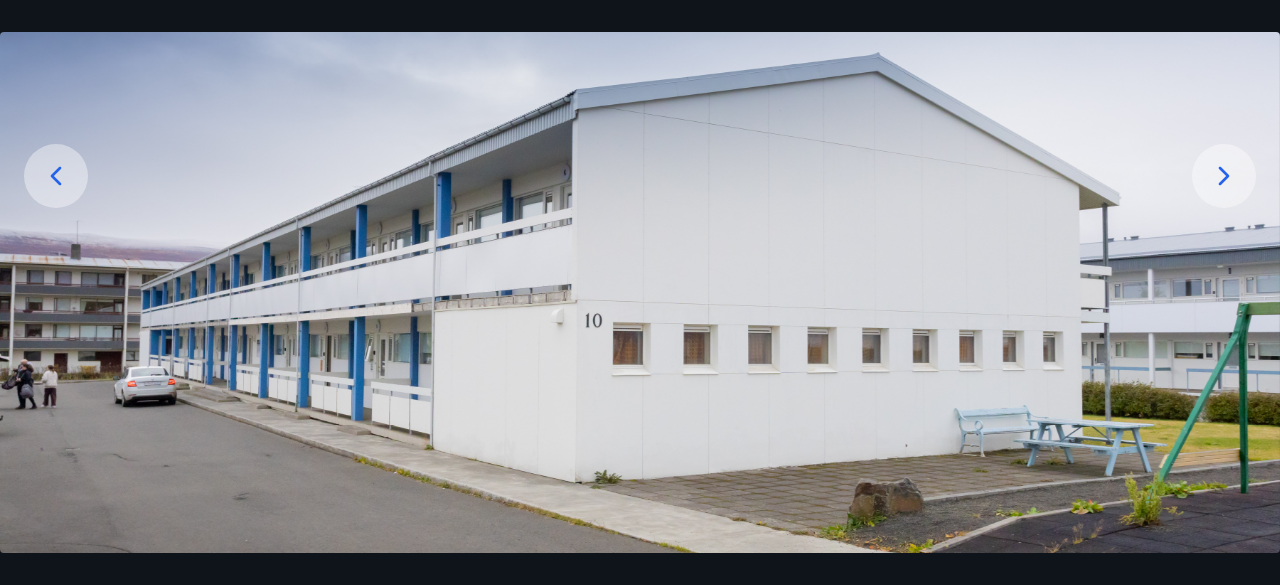 scroll, scrollTop: 240, scrollLeft: 0, axis: vertical 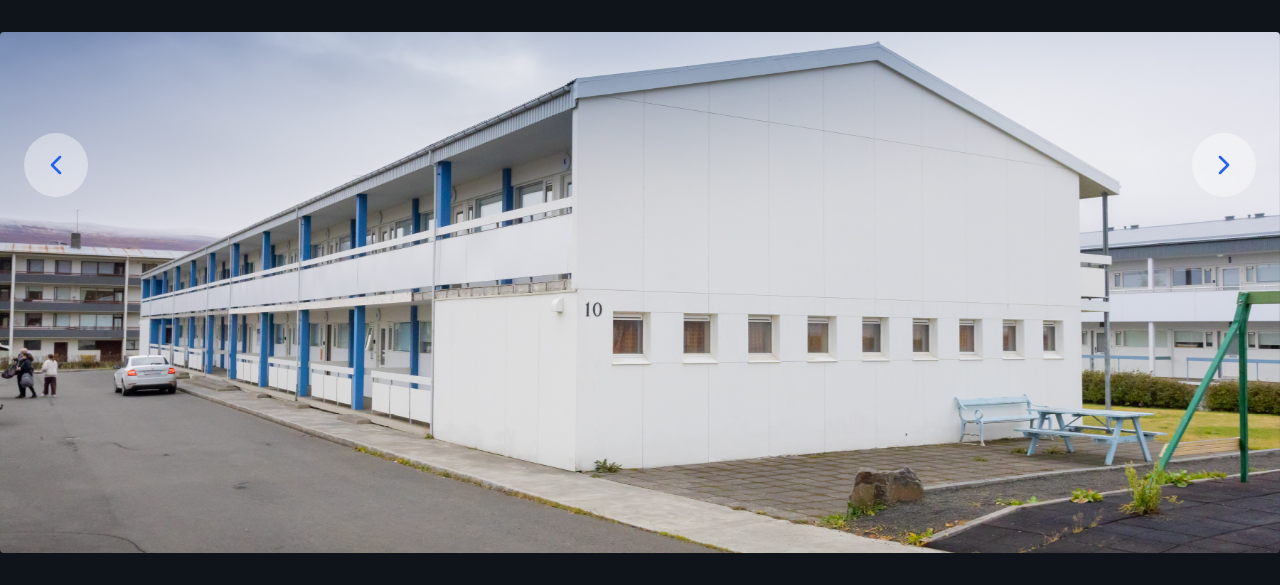 click 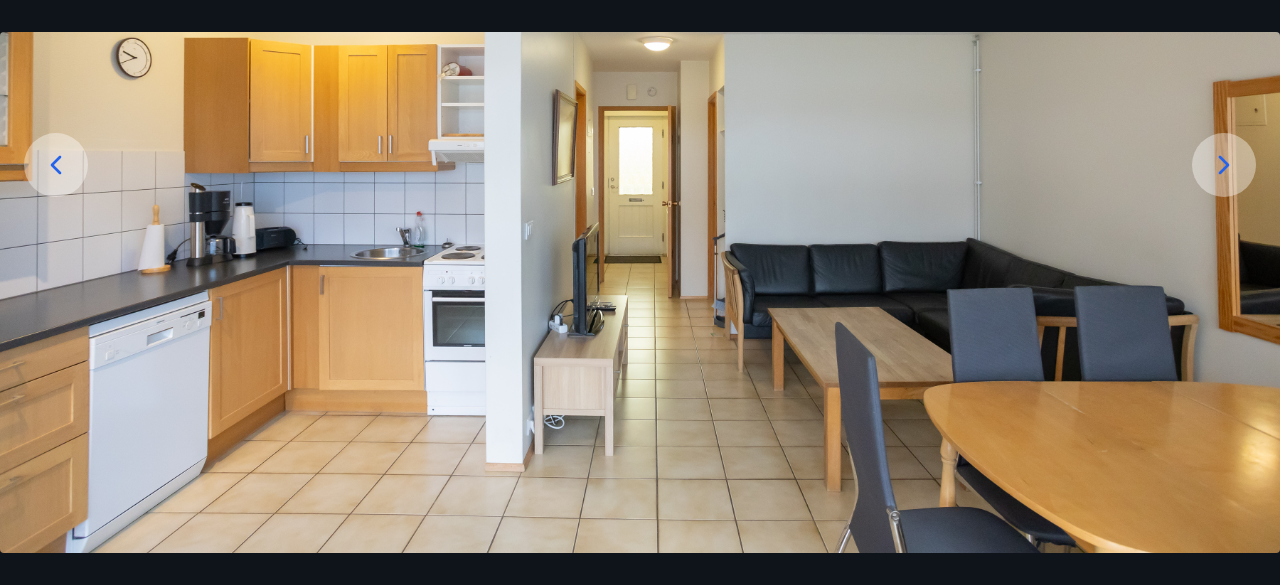 click 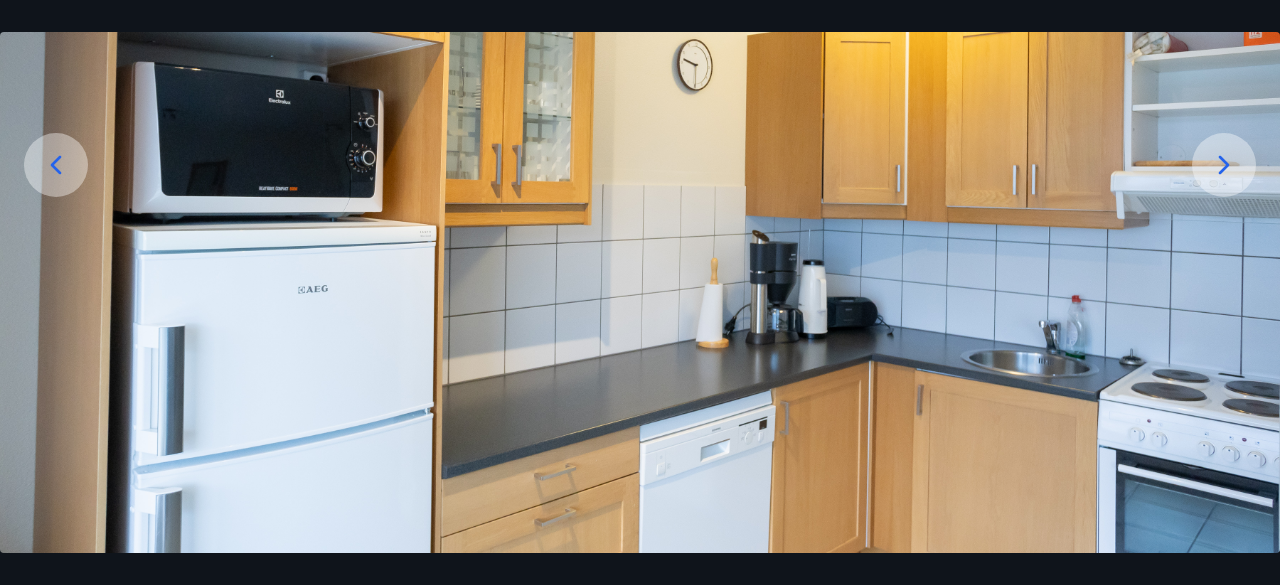 click 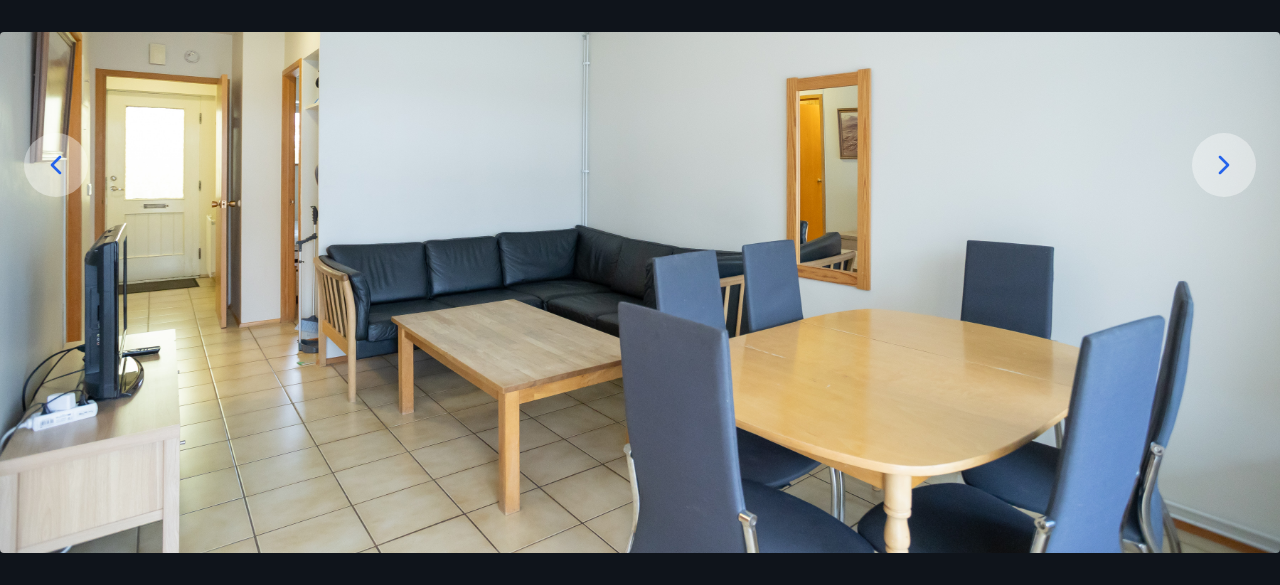 click 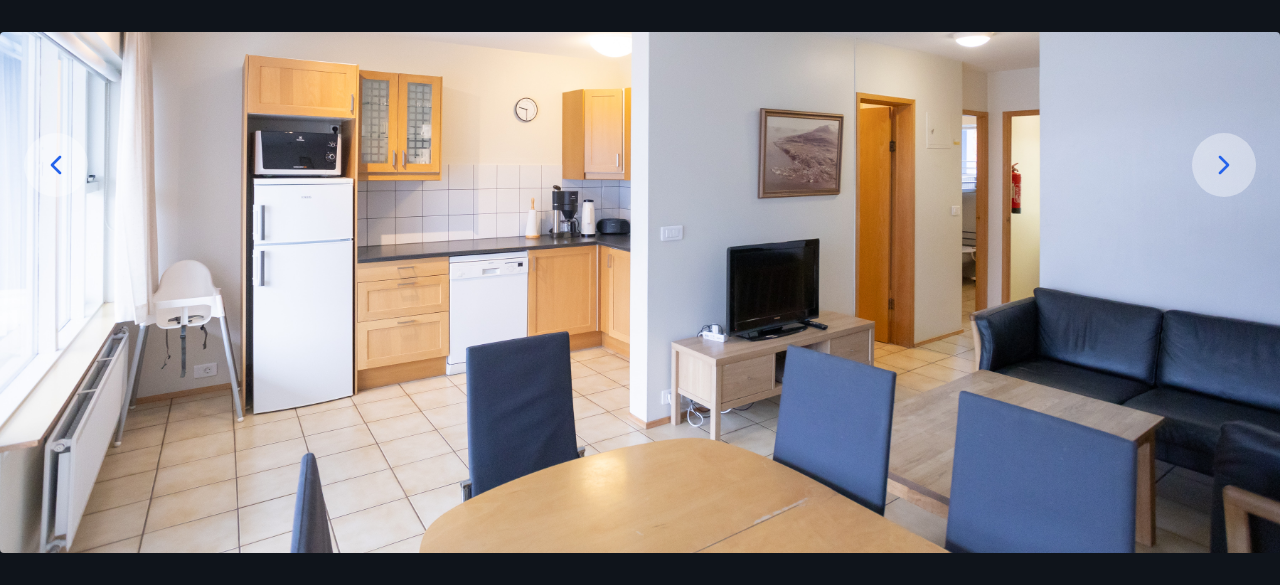 click 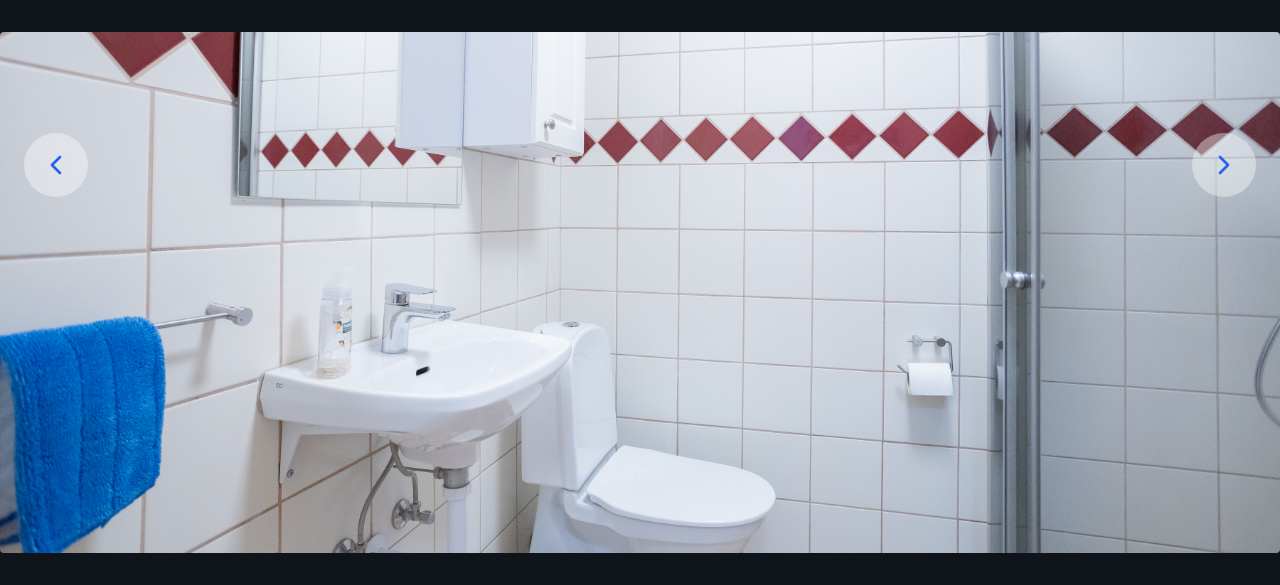 drag, startPoint x: 896, startPoint y: 385, endPoint x: 900, endPoint y: 243, distance: 142.05632 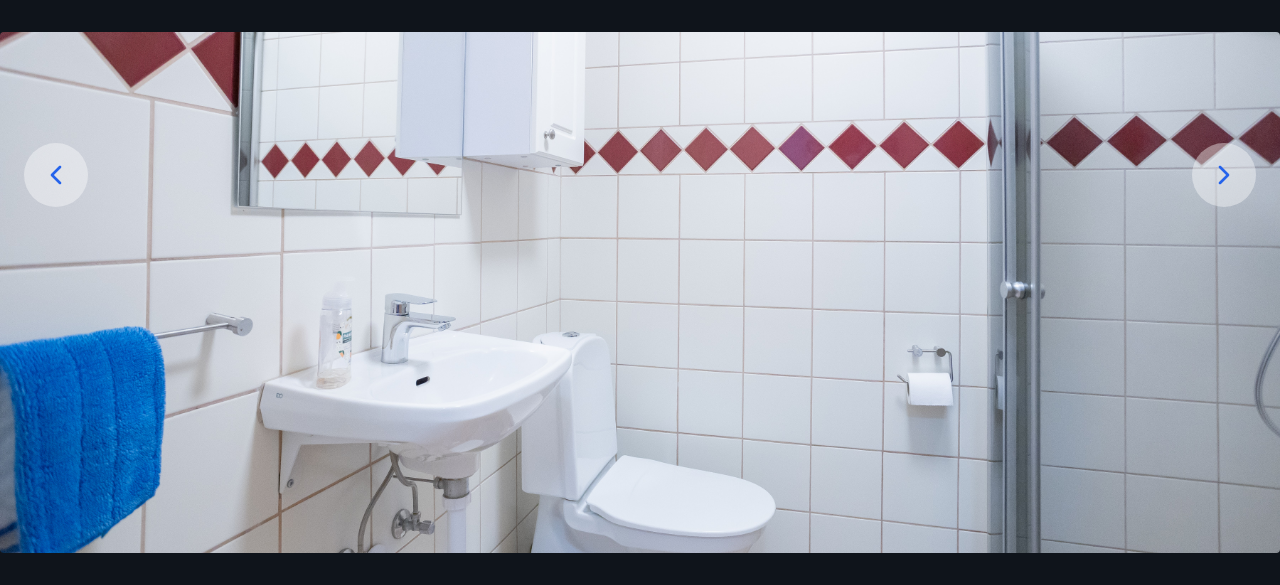 scroll, scrollTop: 270, scrollLeft: 0, axis: vertical 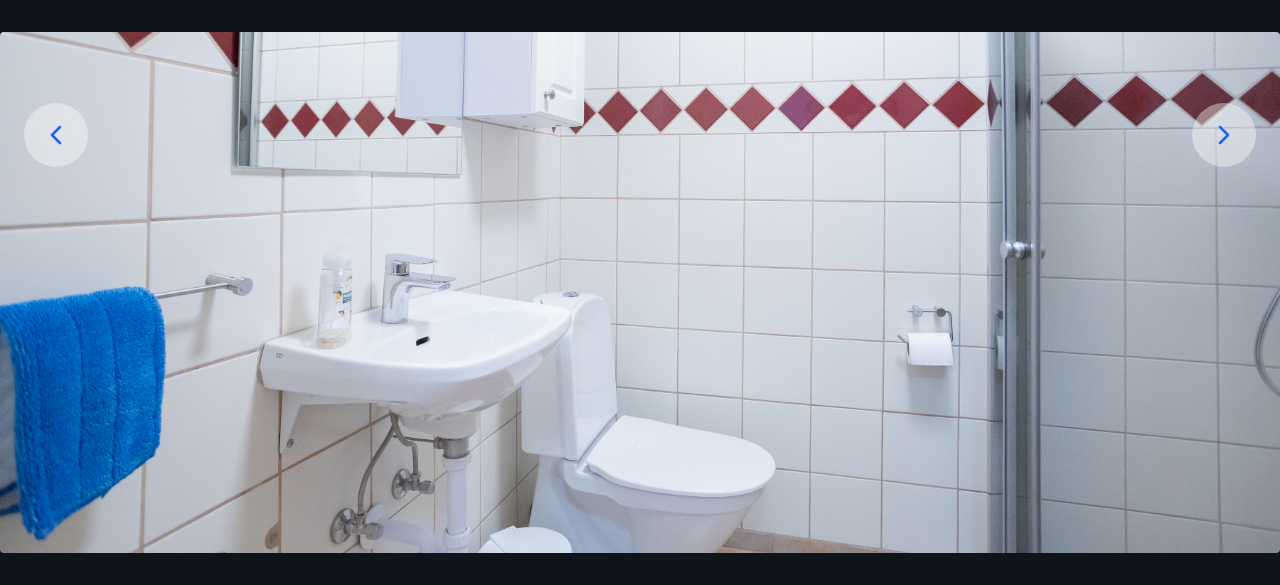 click 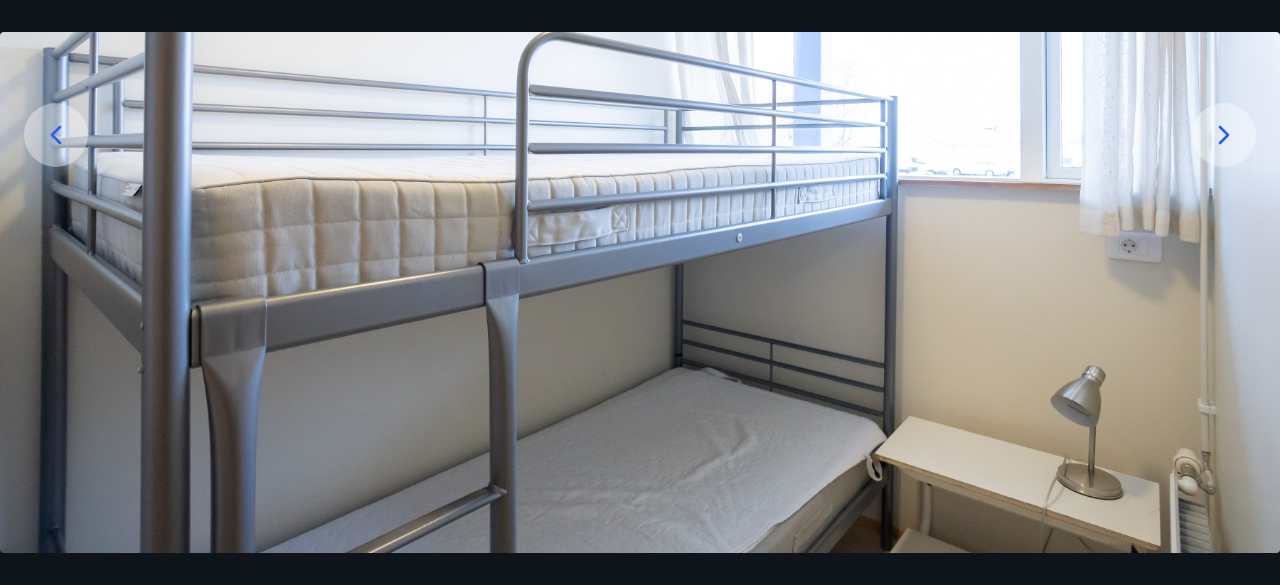 click 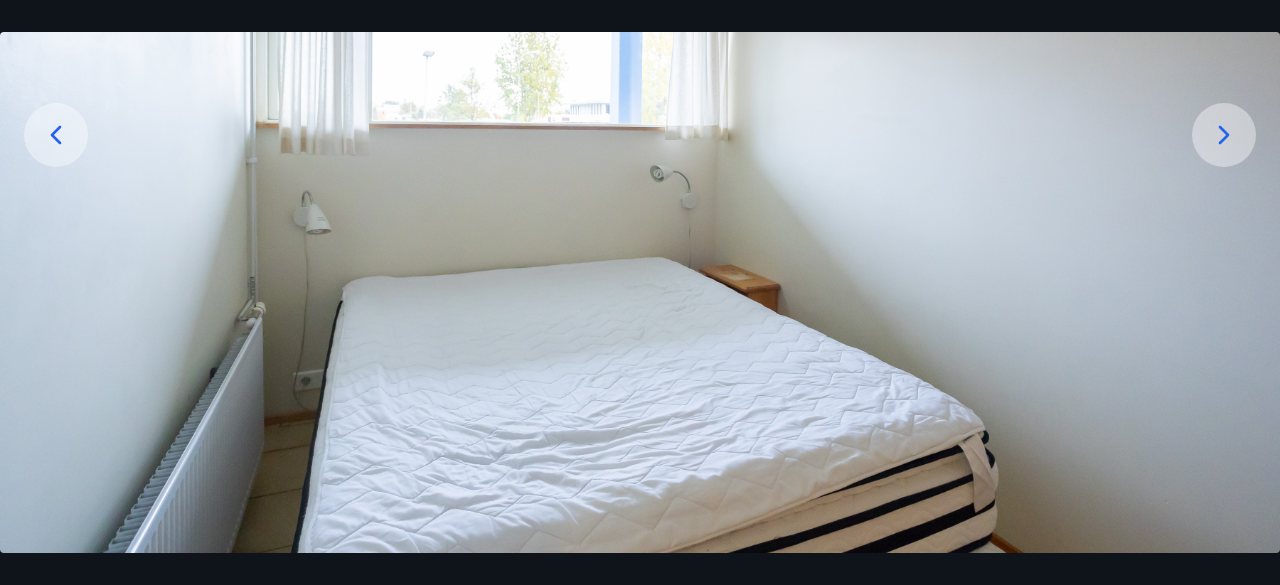 click 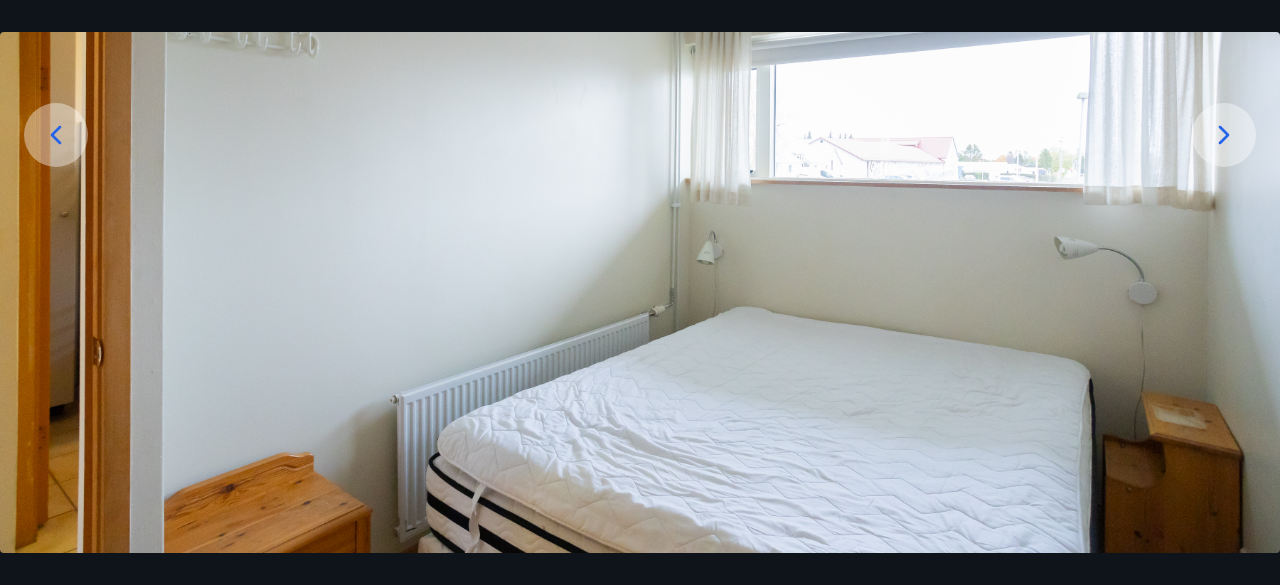 click 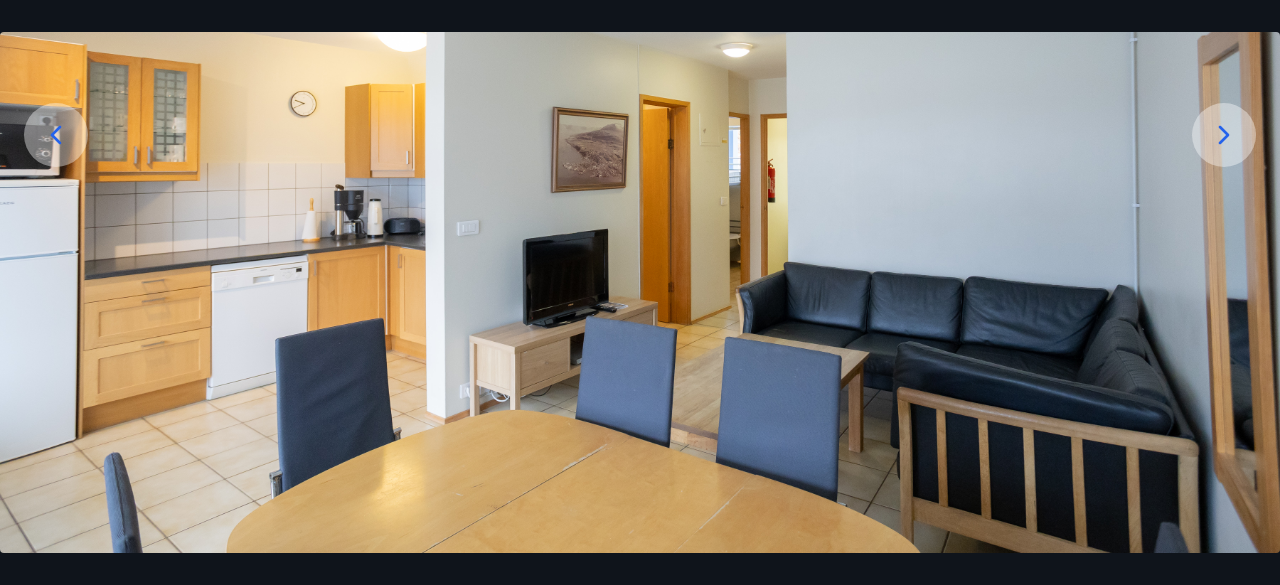 click 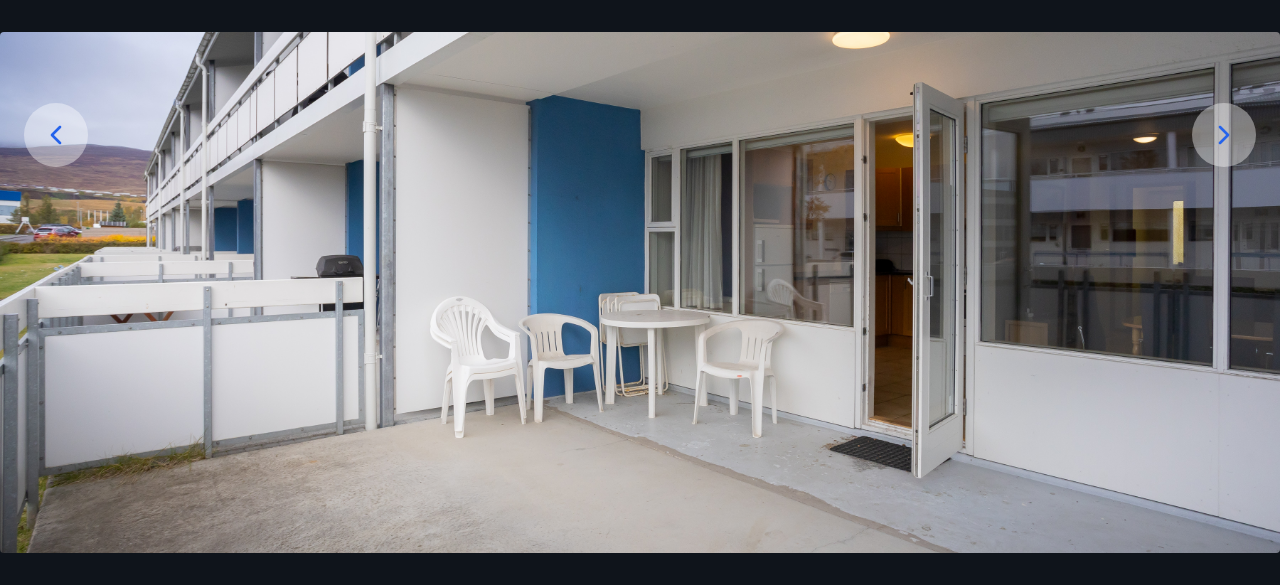click 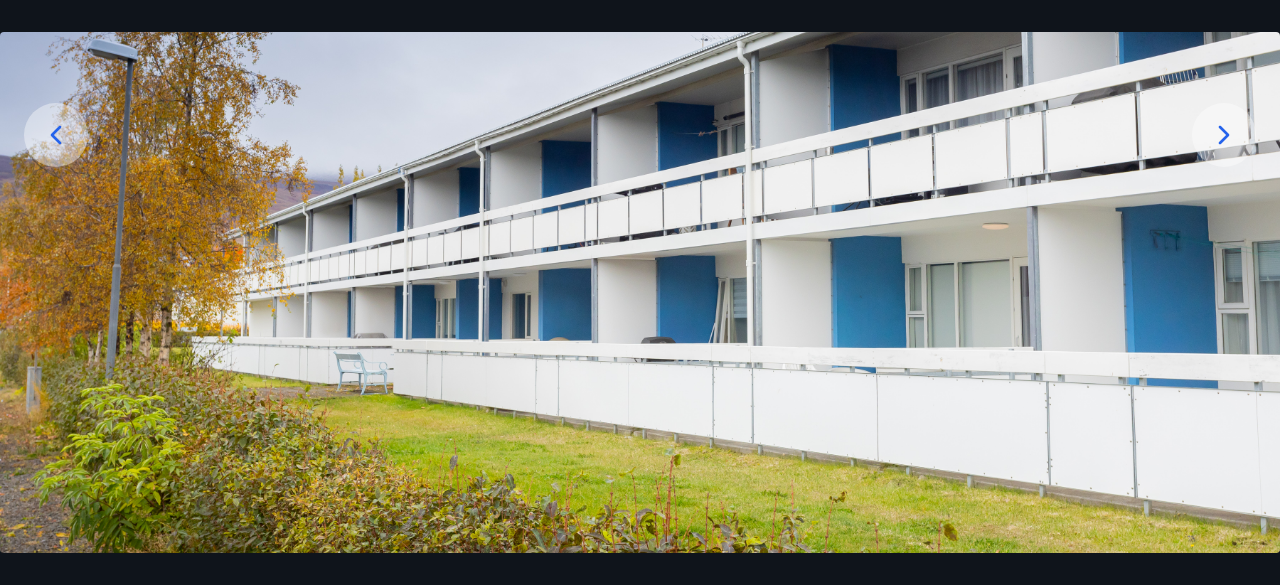 click 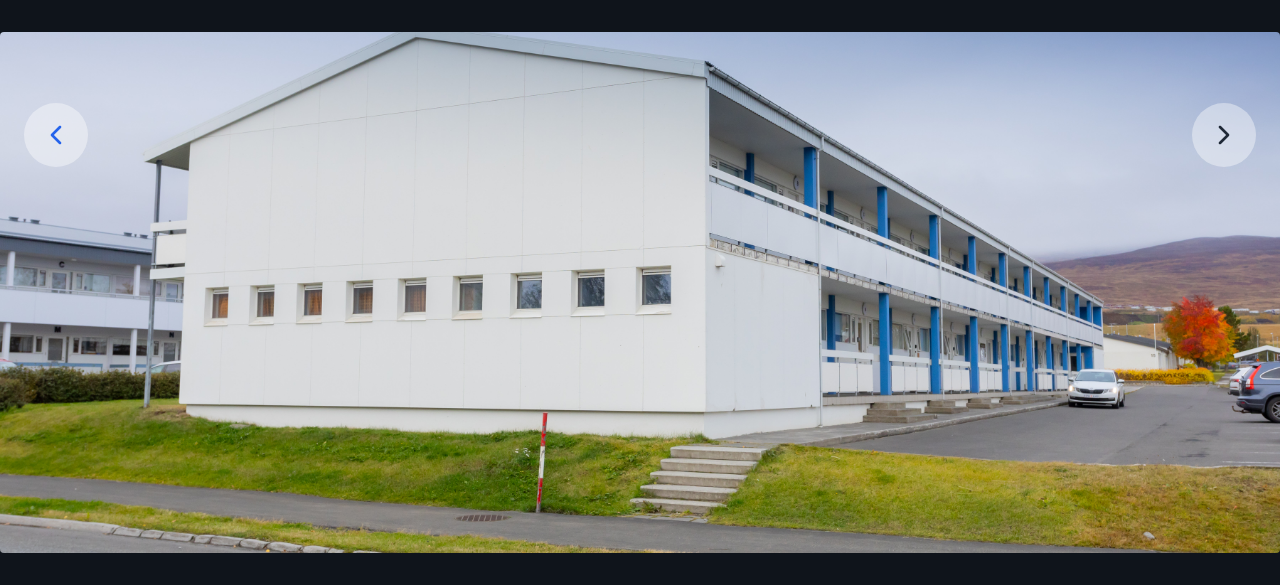 click at bounding box center [640, 197] 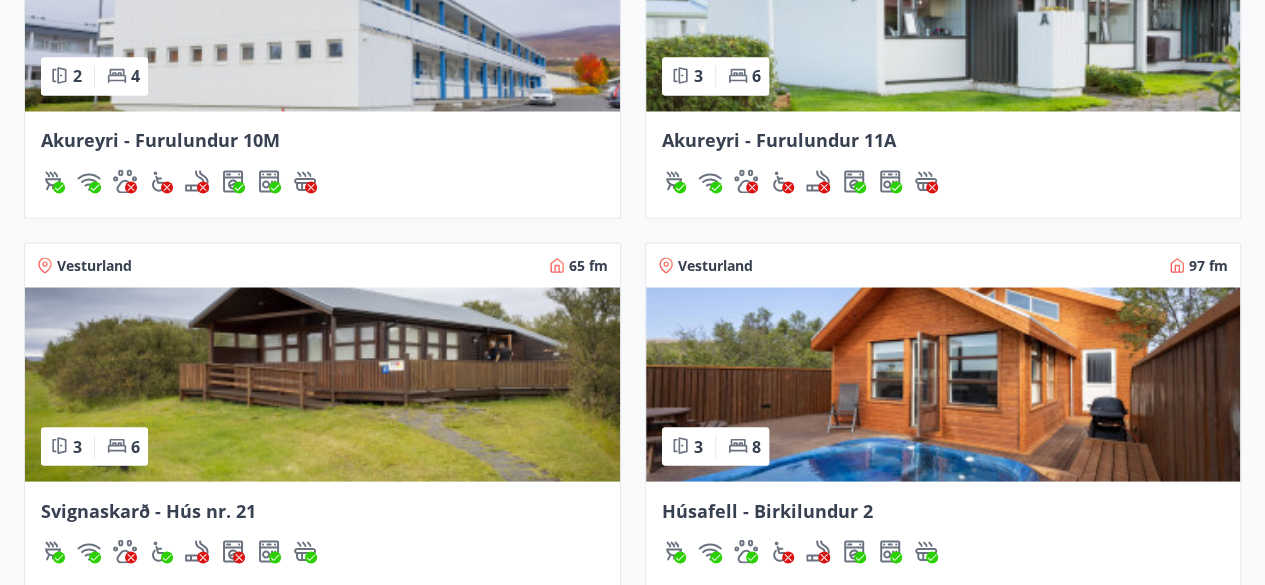 scroll, scrollTop: 1708, scrollLeft: 0, axis: vertical 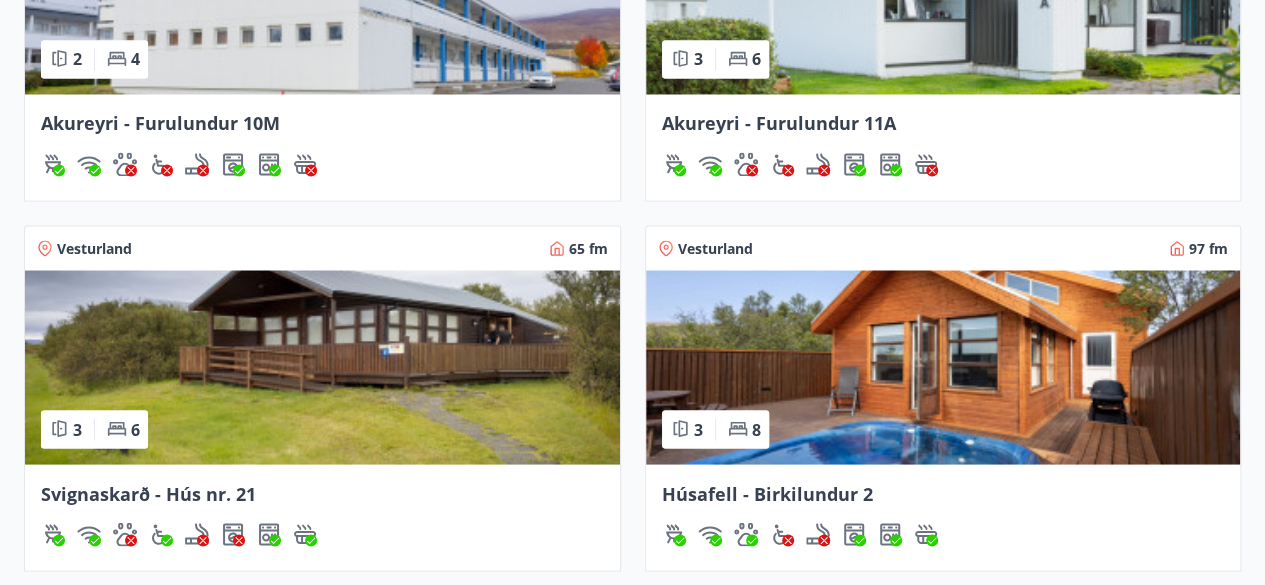 click at bounding box center [322, 367] 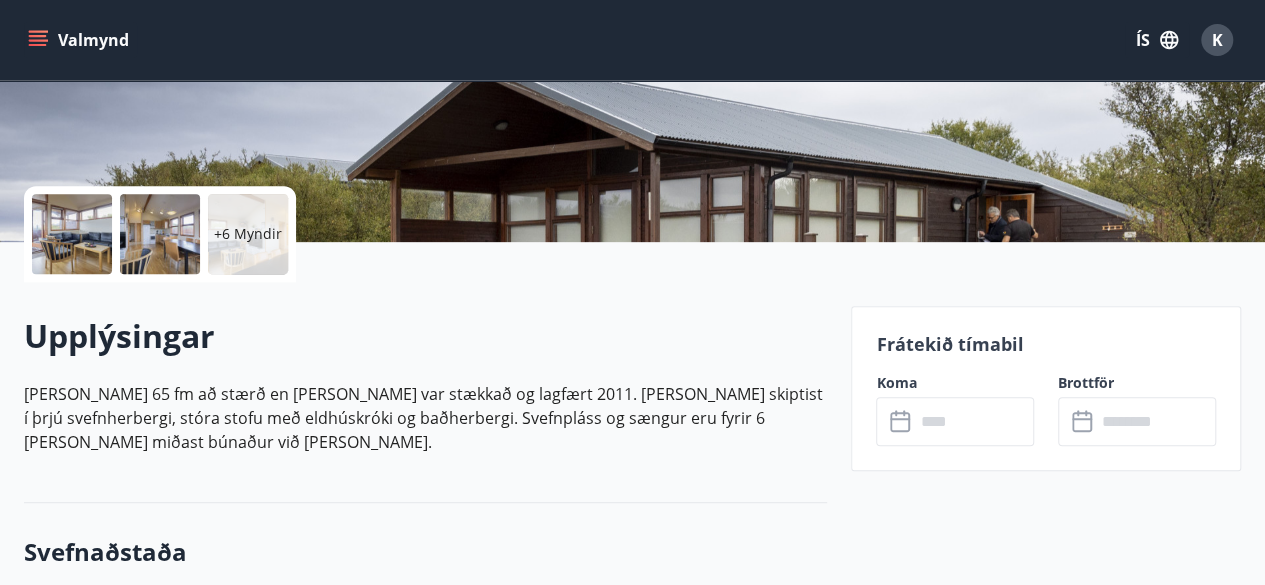 scroll, scrollTop: 360, scrollLeft: 0, axis: vertical 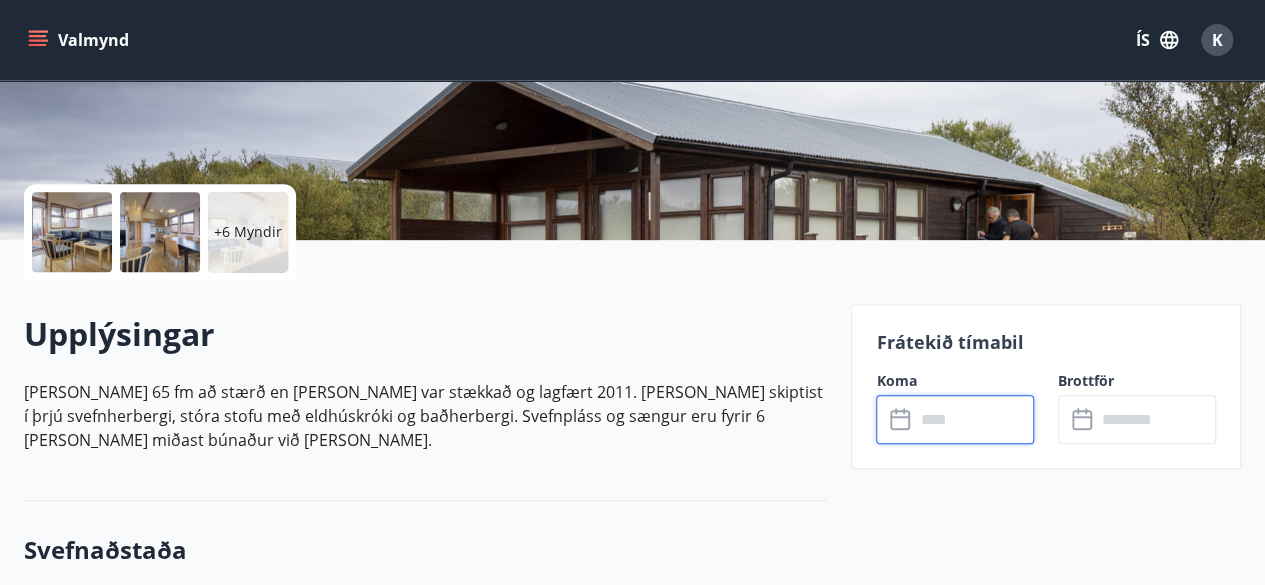 click at bounding box center [974, 419] 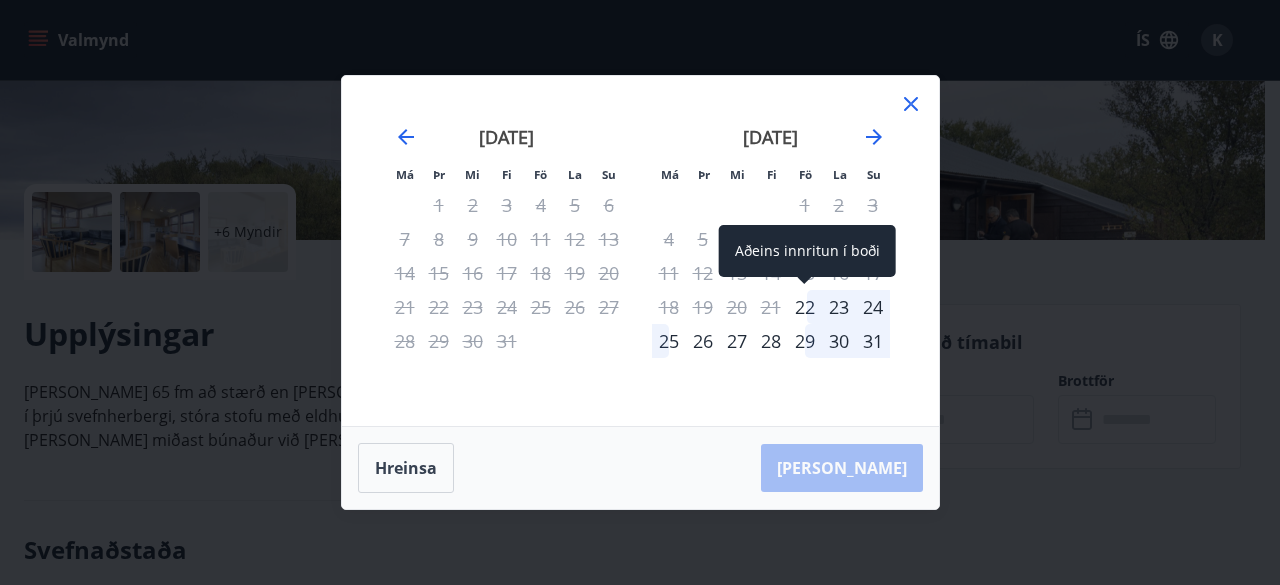 click on "22" at bounding box center [805, 307] 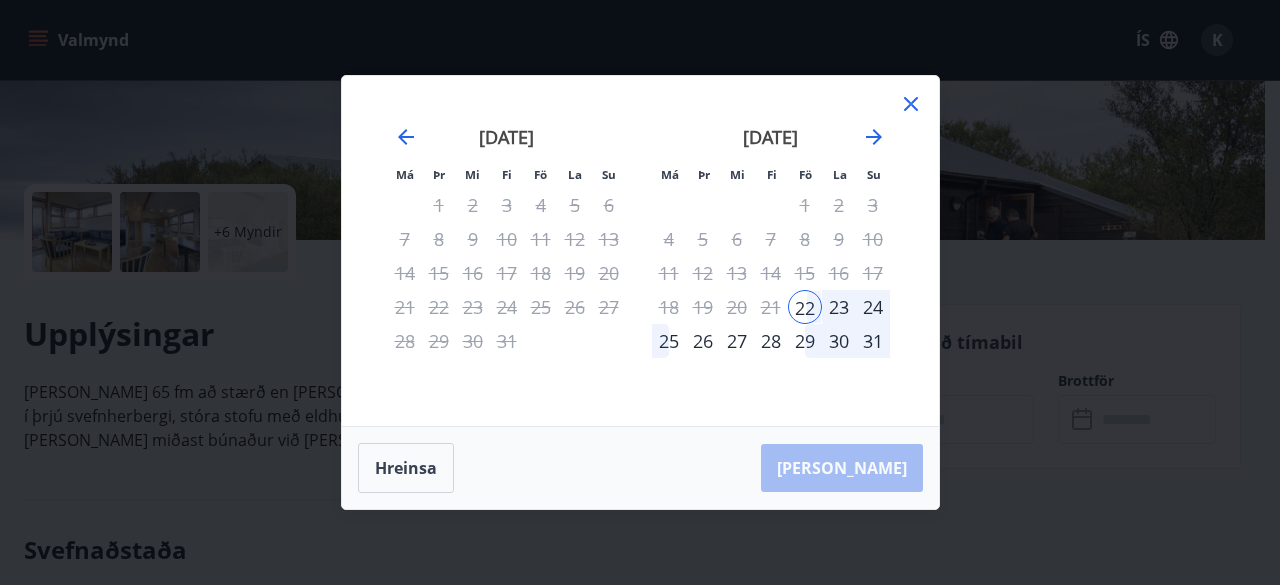 click on "29" at bounding box center (805, 341) 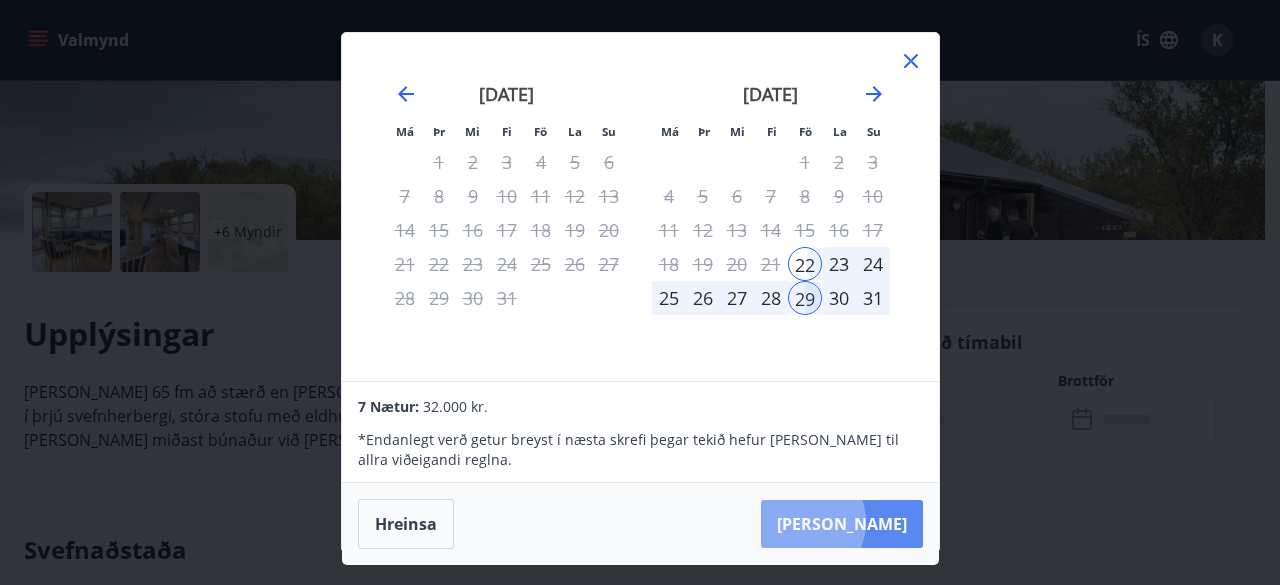 click on "[PERSON_NAME]" at bounding box center [842, 524] 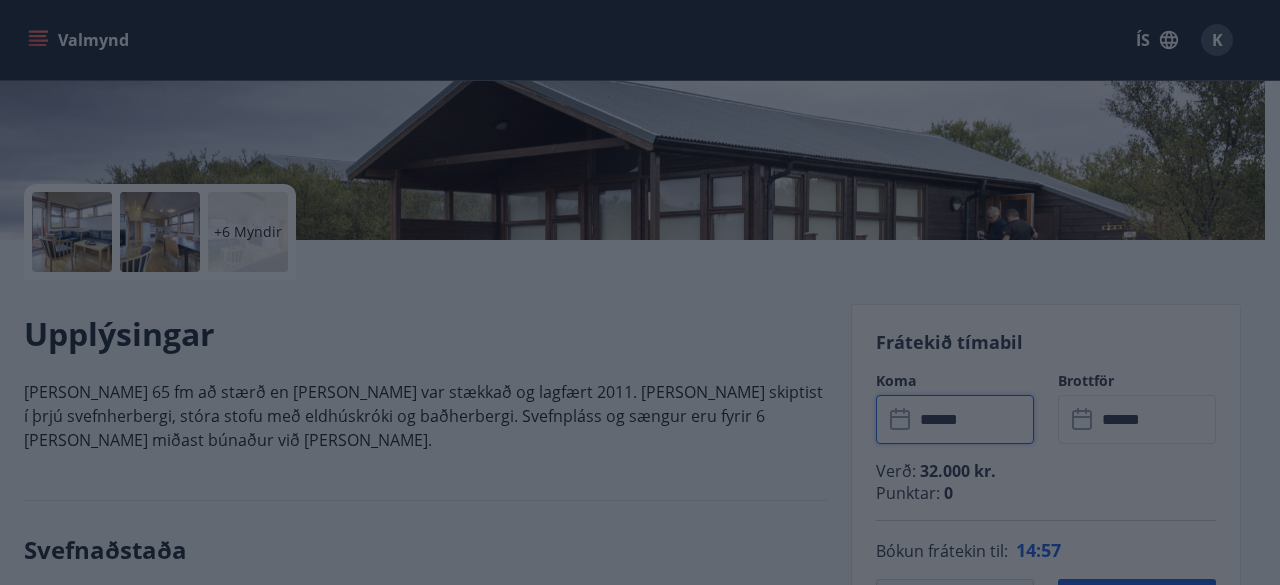 type on "******" 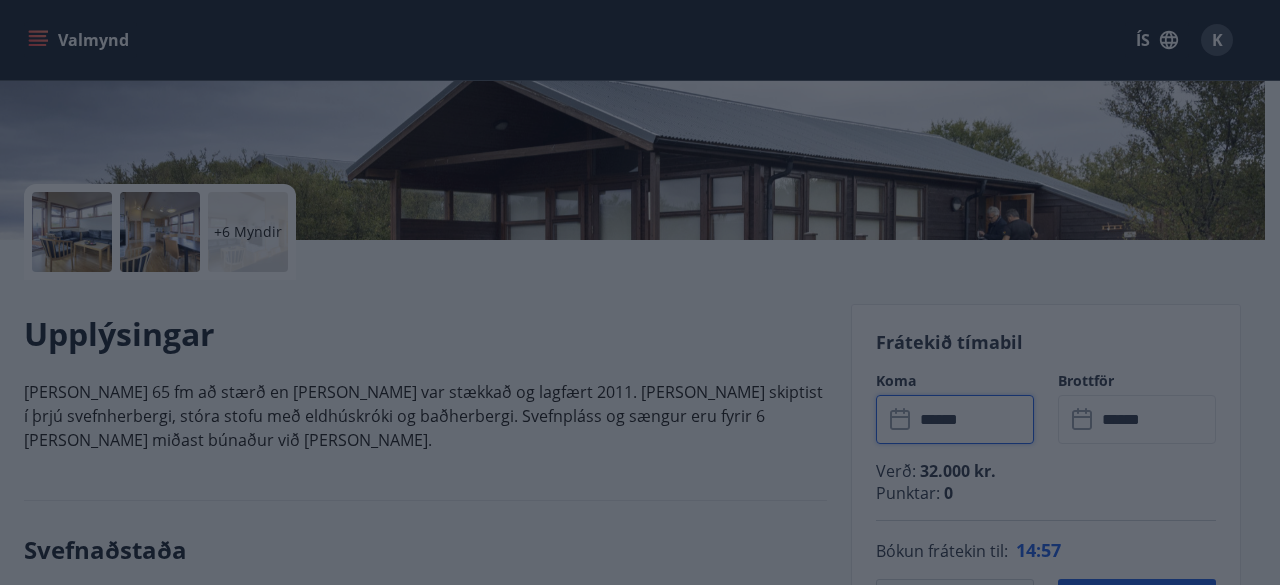 type on "******" 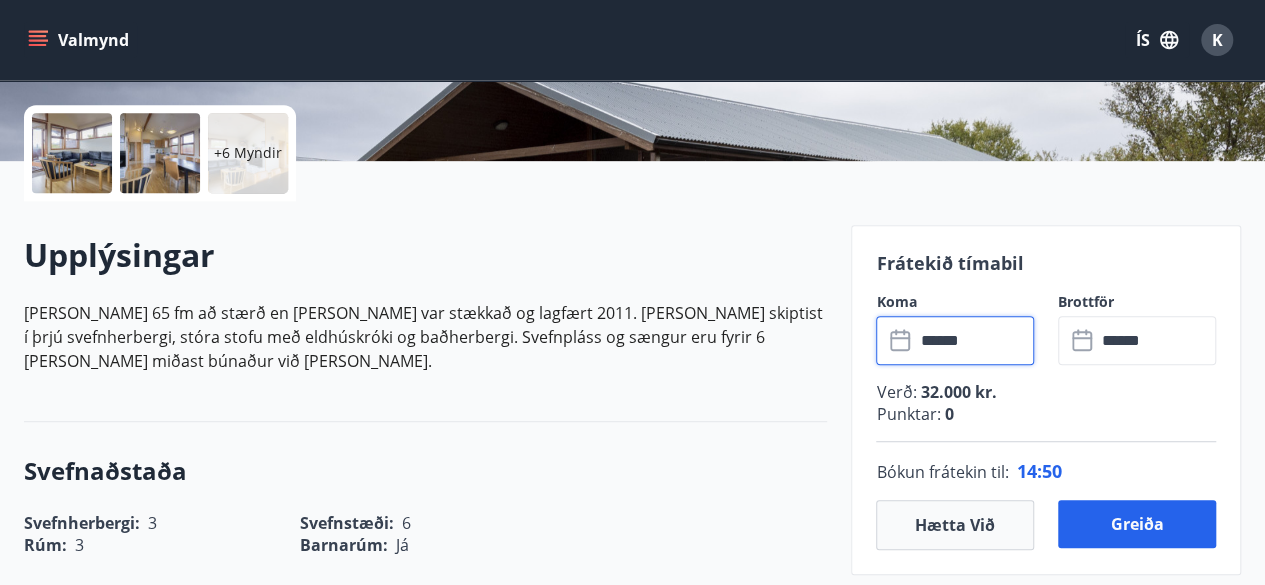 scroll, scrollTop: 440, scrollLeft: 0, axis: vertical 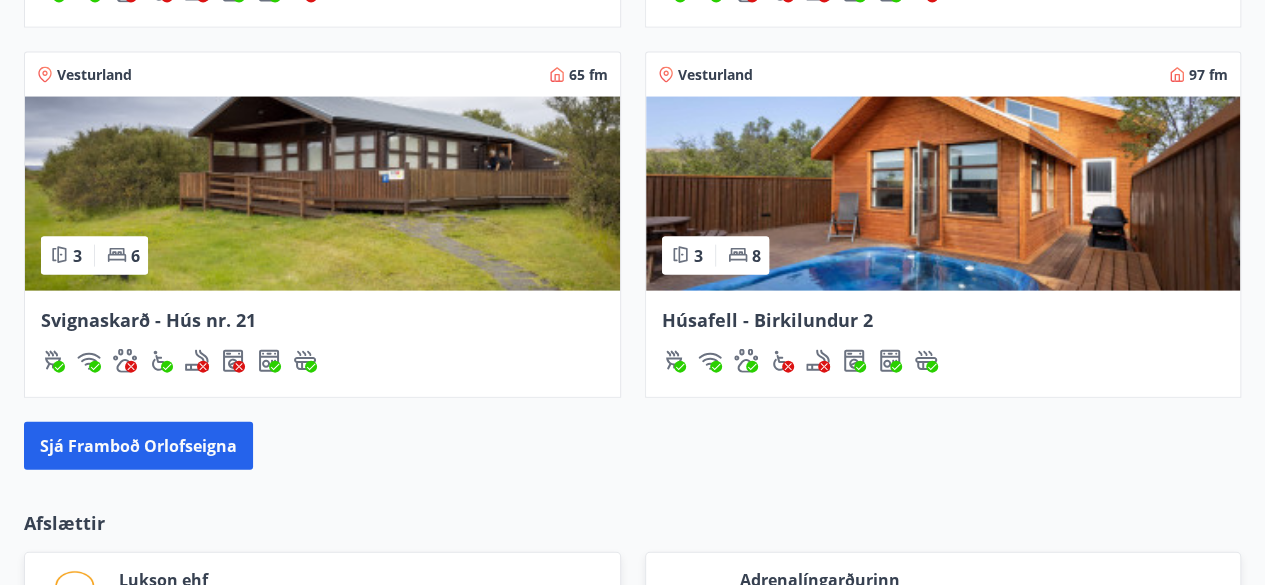 click at bounding box center (322, 194) 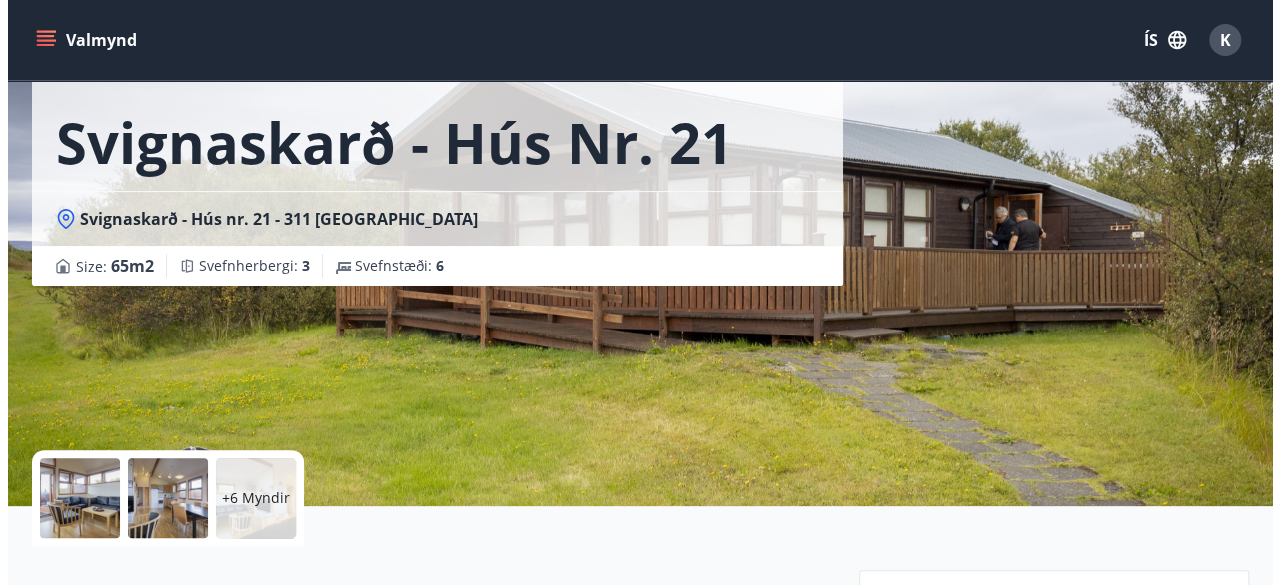 scroll, scrollTop: 120, scrollLeft: 0, axis: vertical 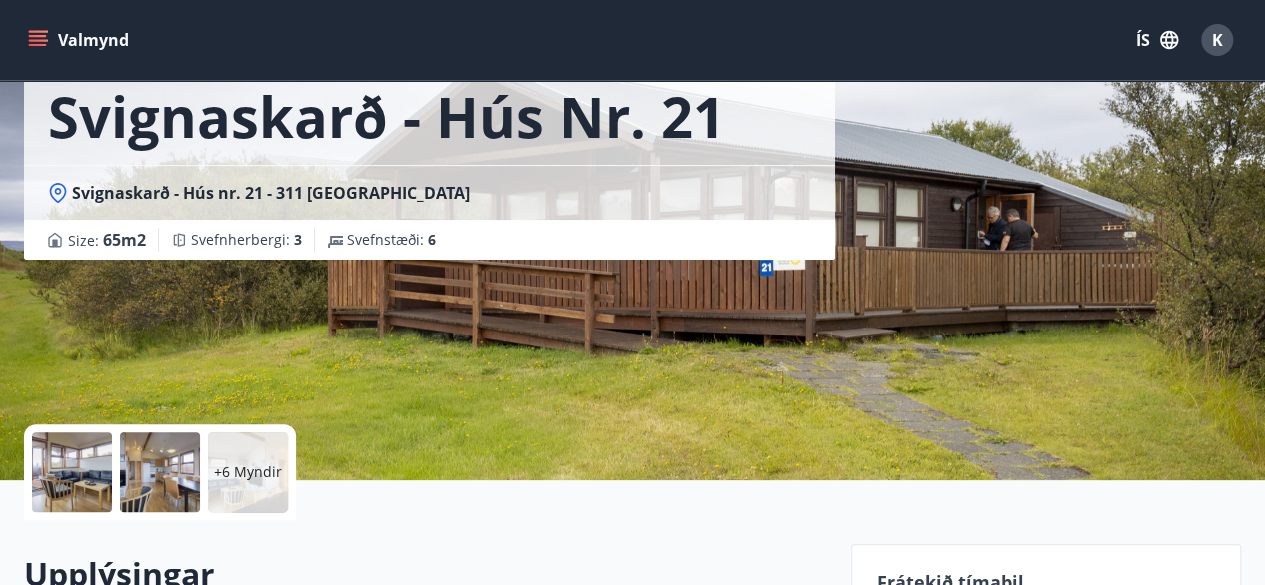 click at bounding box center (72, 472) 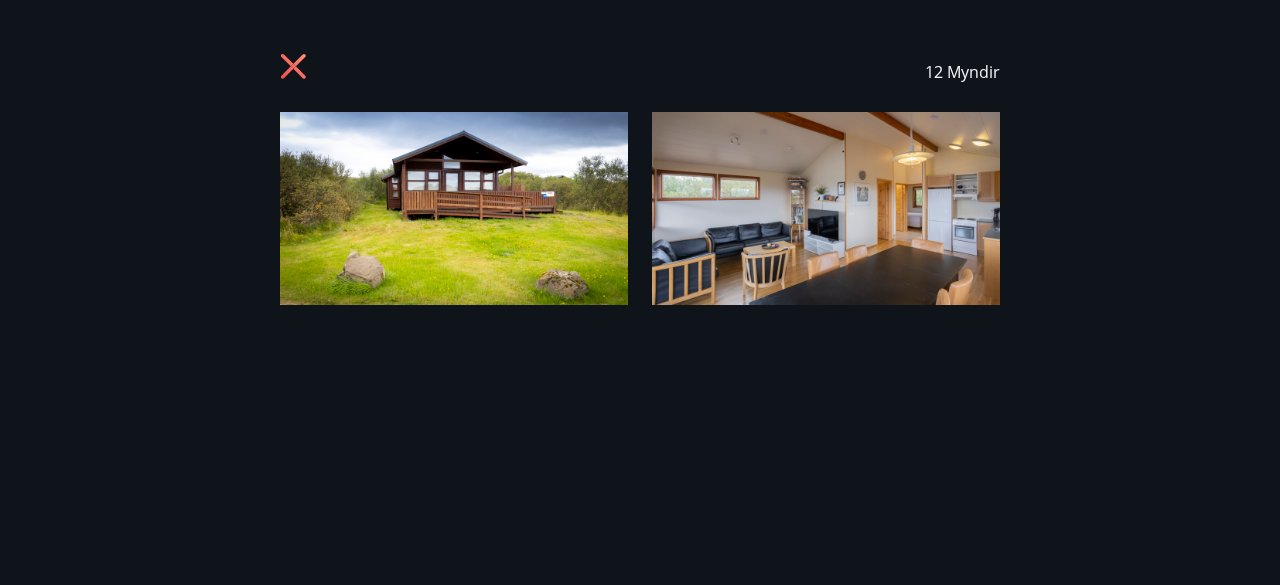 click at bounding box center (454, 208) 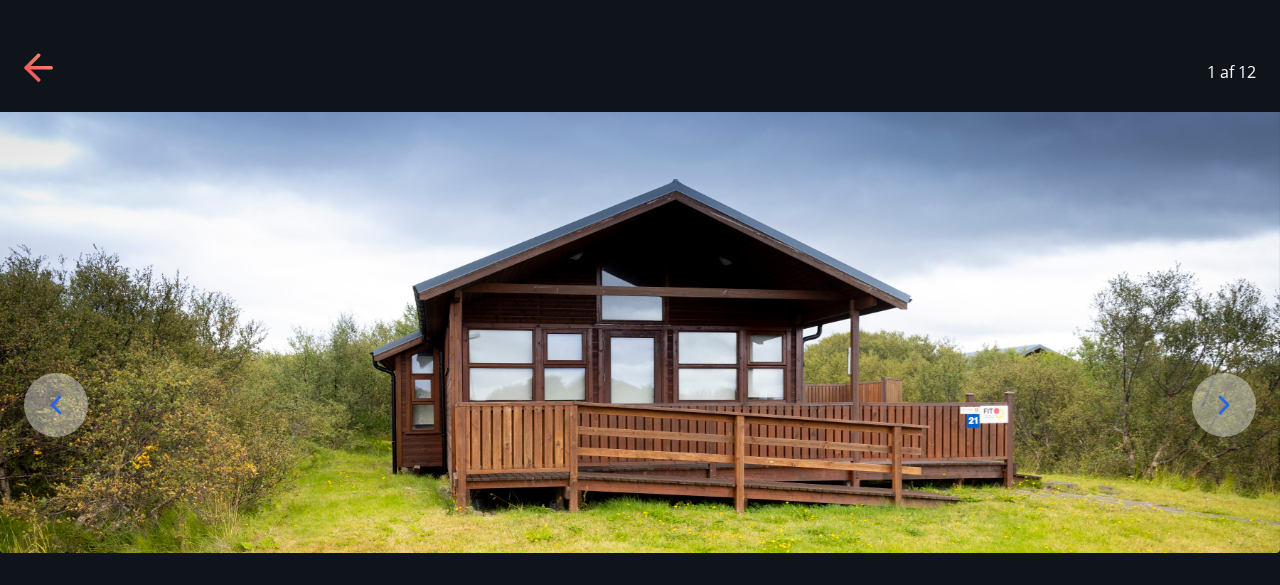 click at bounding box center [640, 467] 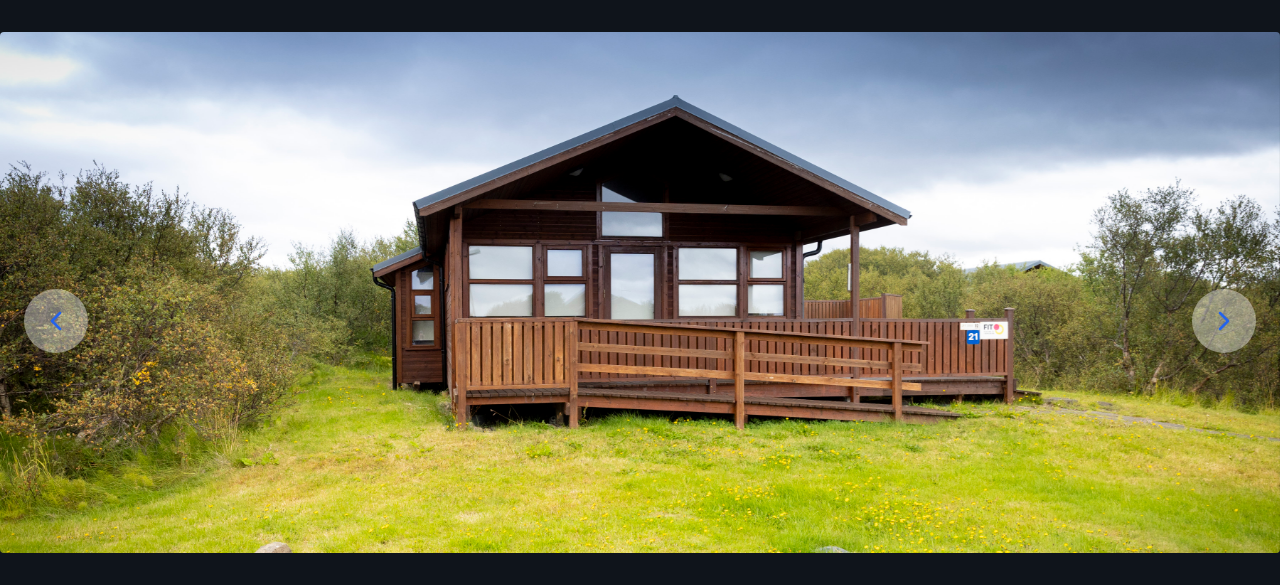 scroll, scrollTop: 80, scrollLeft: 0, axis: vertical 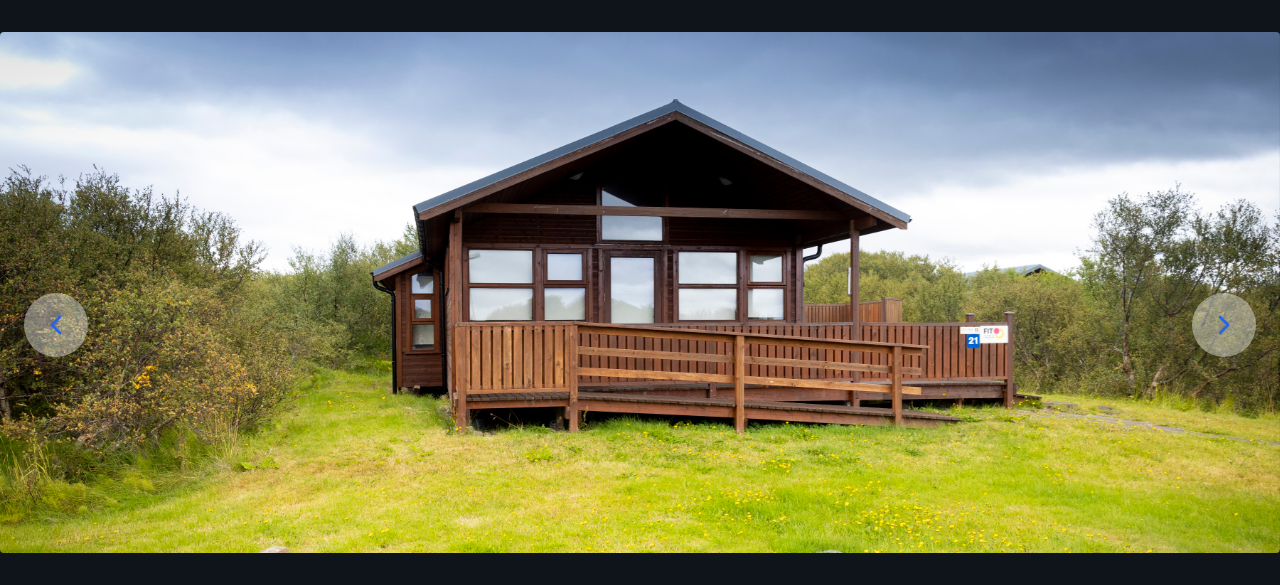 click 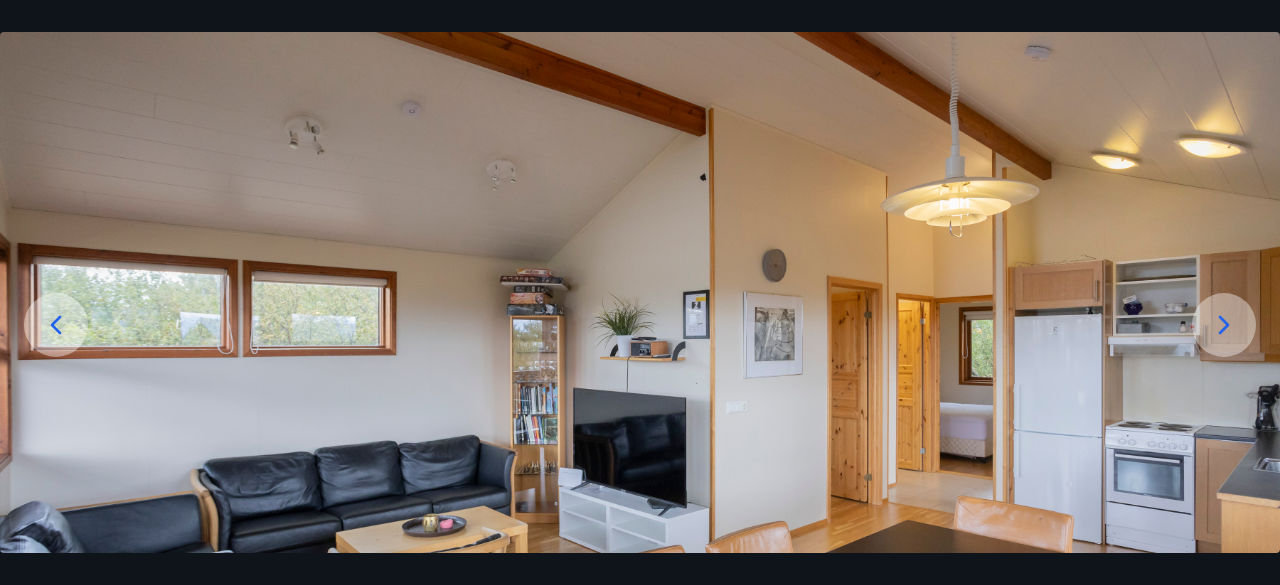 drag, startPoint x: 752, startPoint y: 419, endPoint x: 748, endPoint y: 295, distance: 124.0645 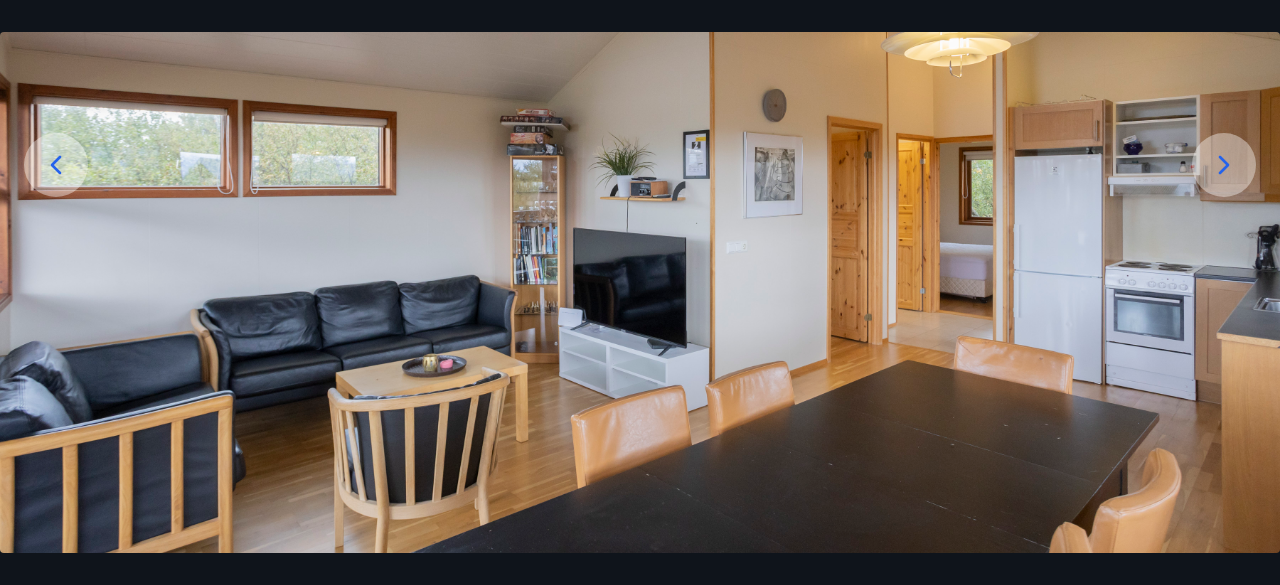 scroll, scrollTop: 270, scrollLeft: 0, axis: vertical 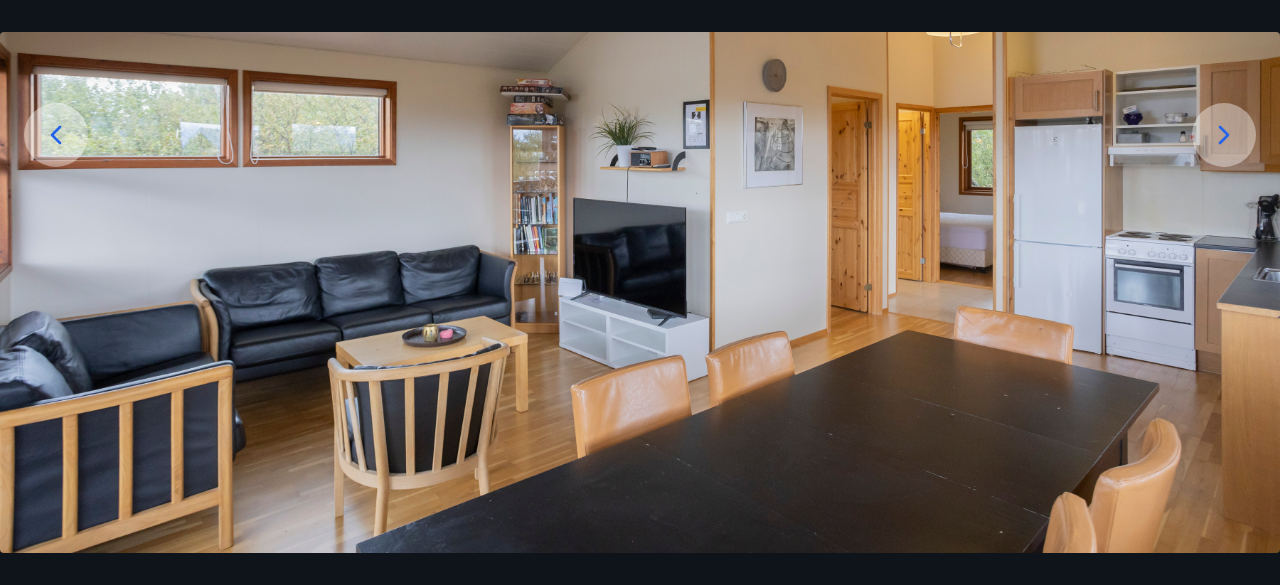 click 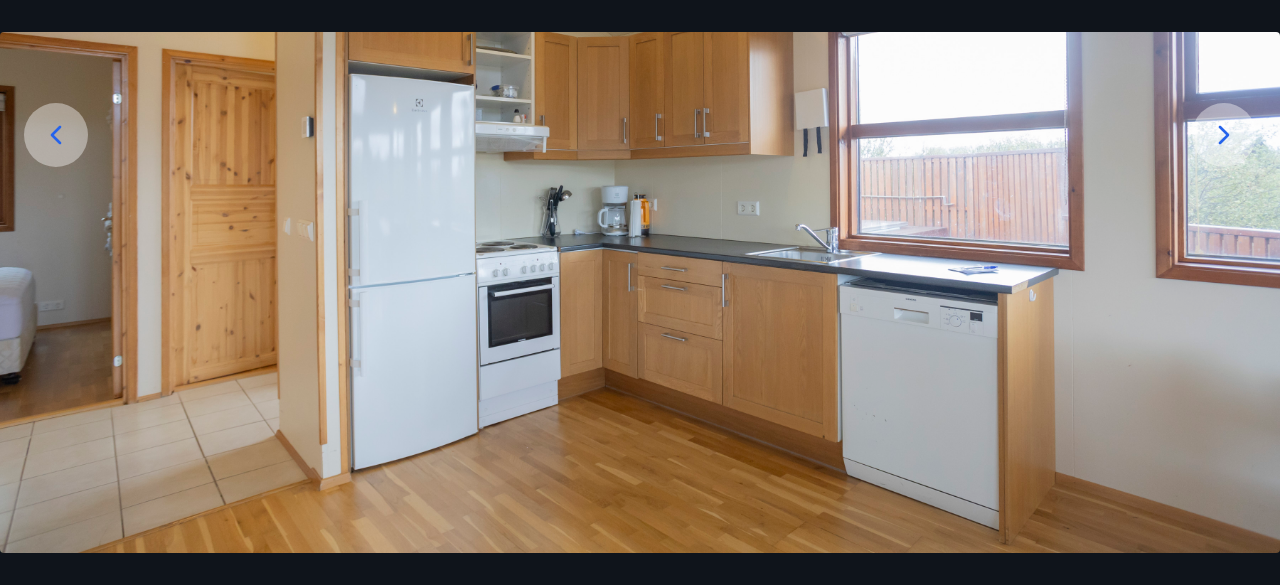 click 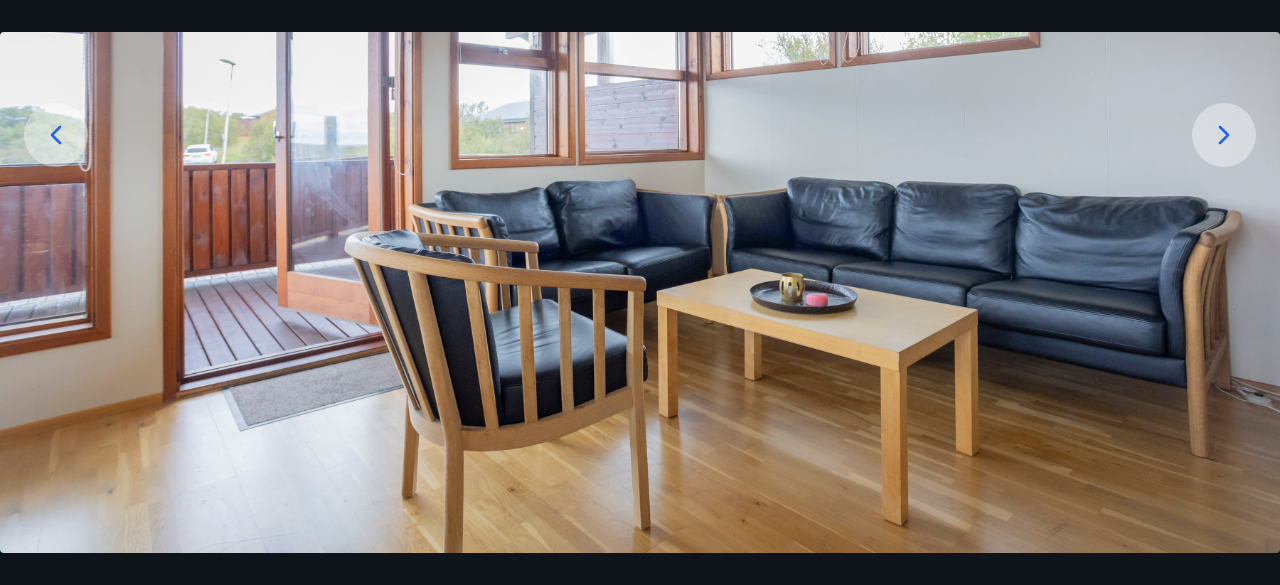 click 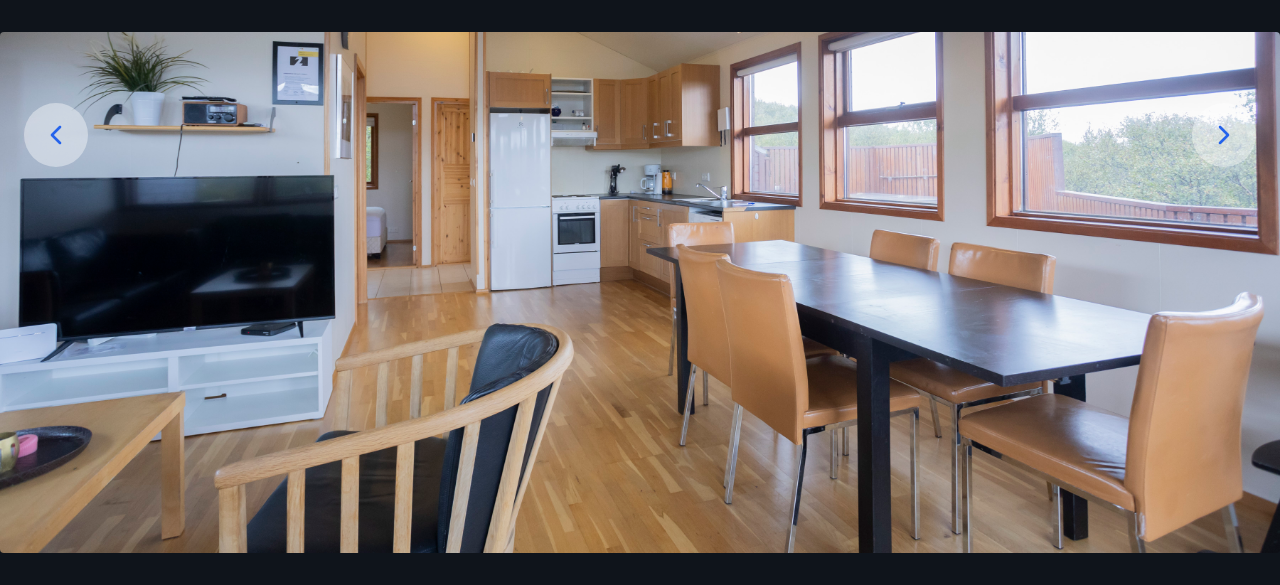 click 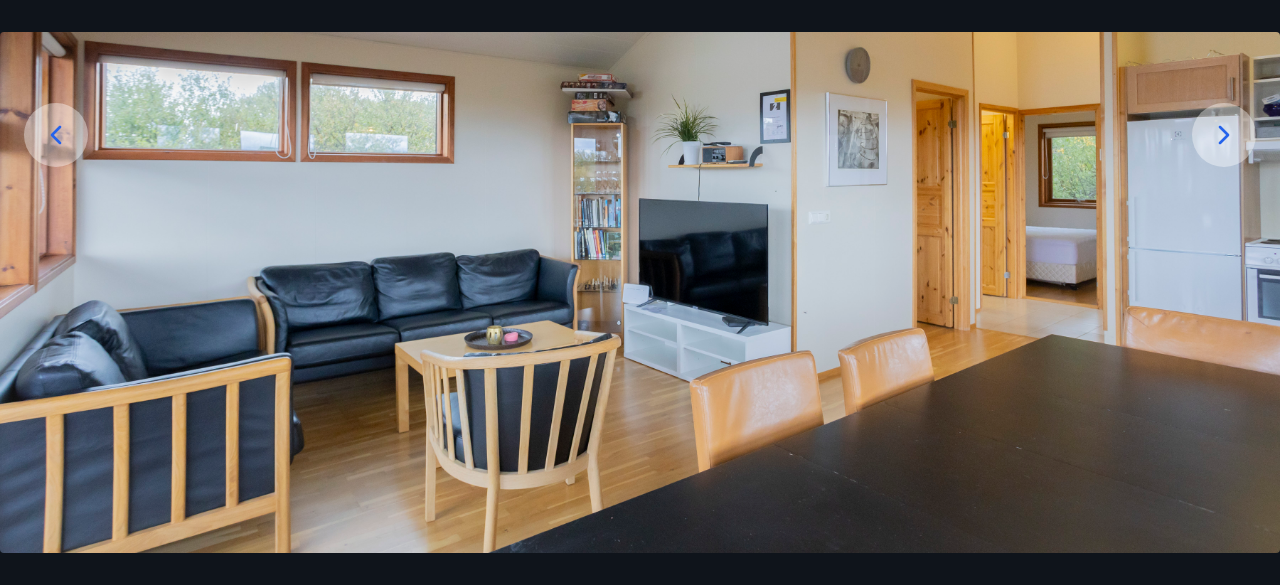 click 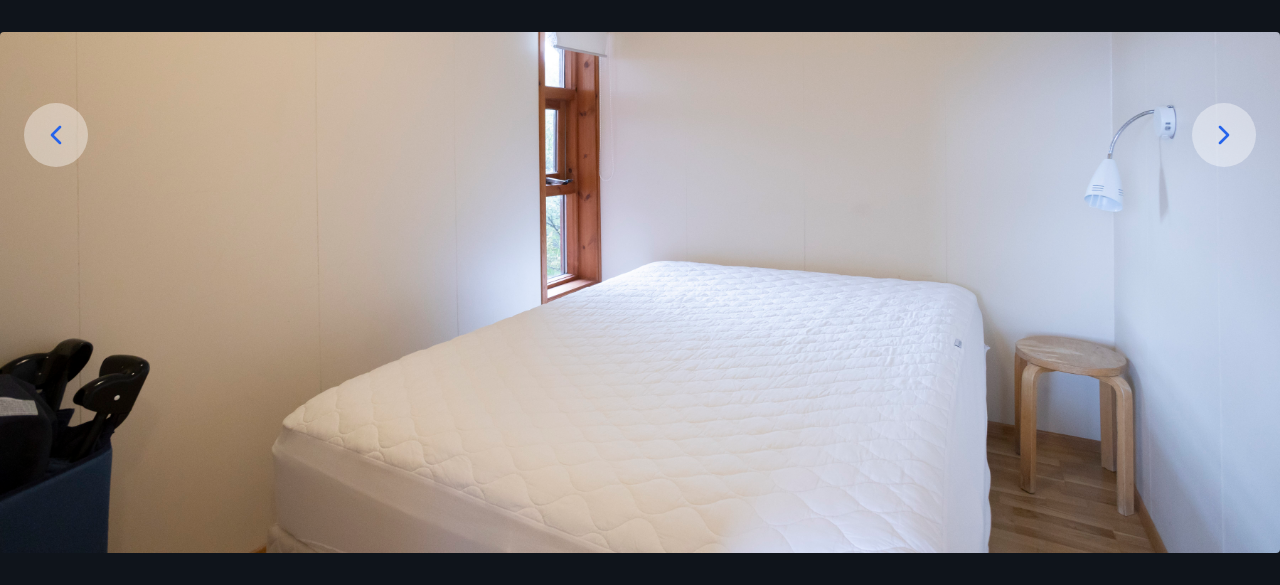 click 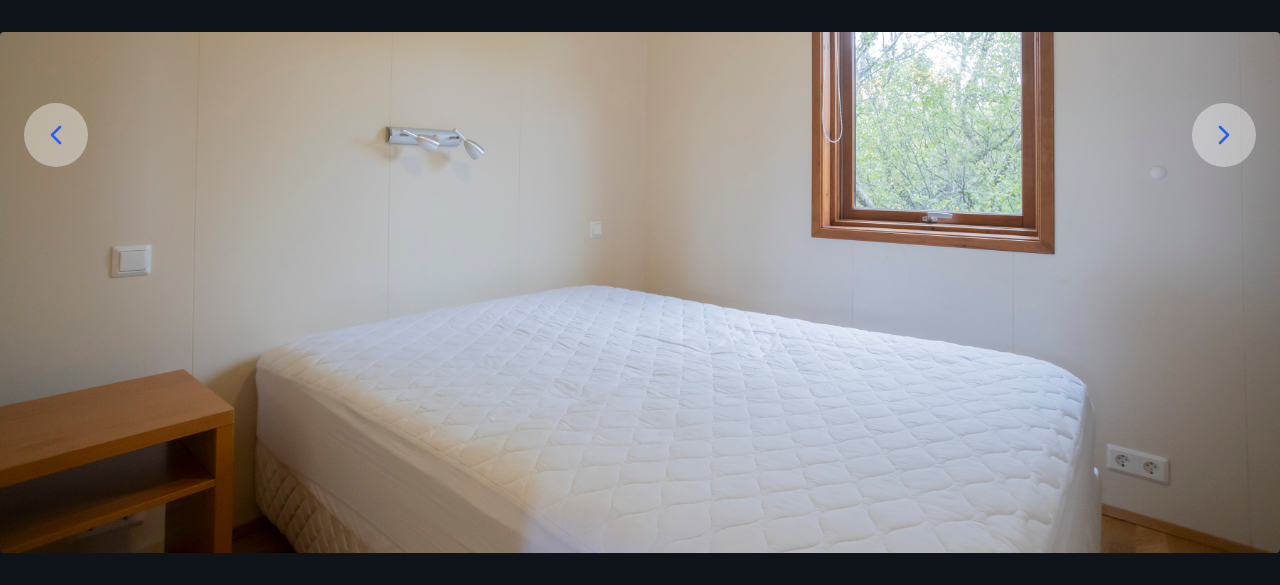 click 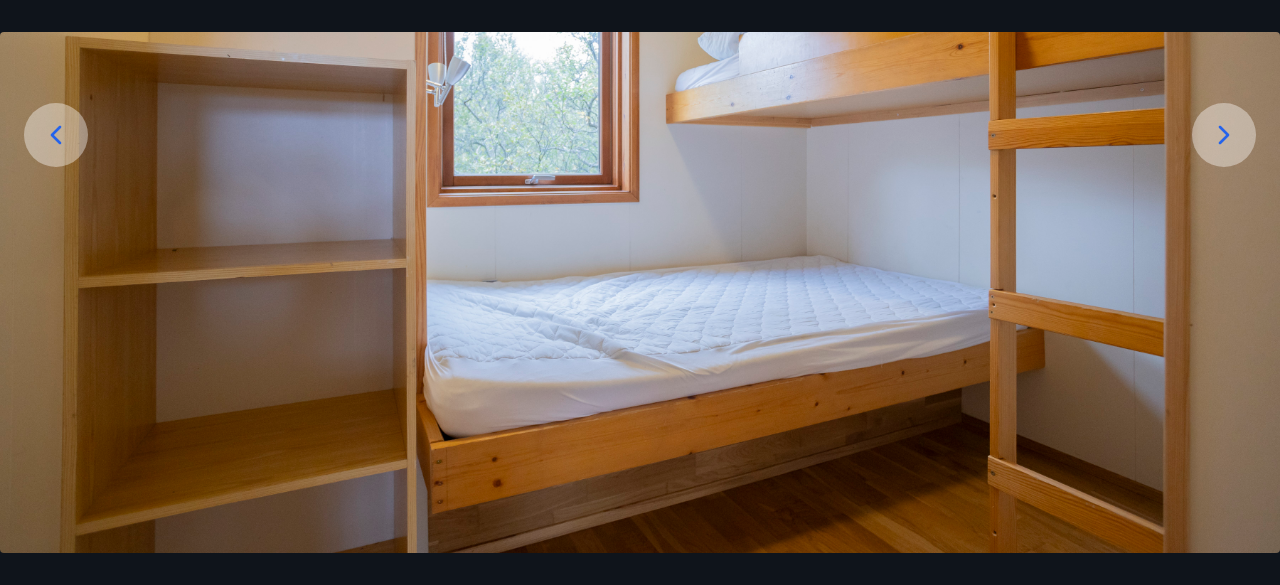 click 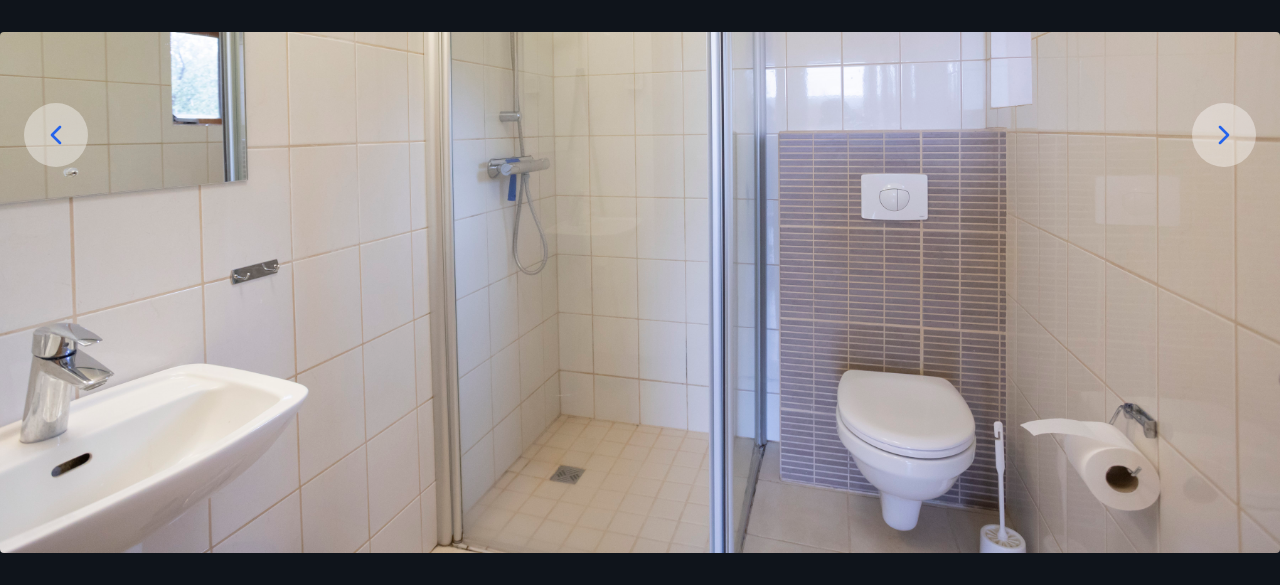 click 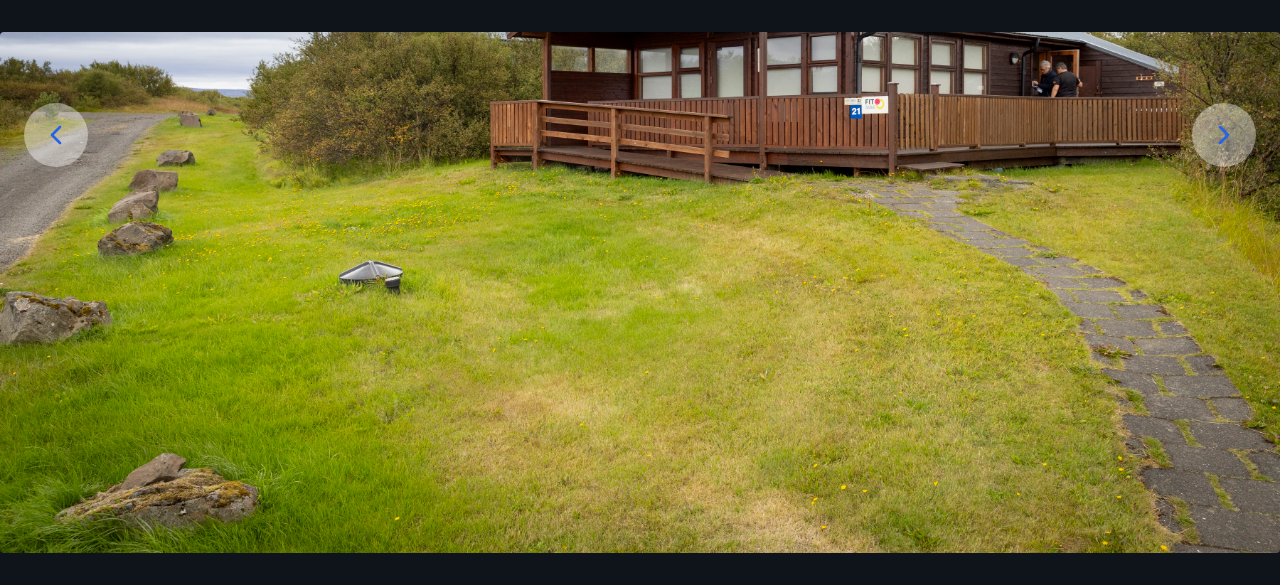 drag, startPoint x: 757, startPoint y: 267, endPoint x: 738, endPoint y: 377, distance: 111.62885 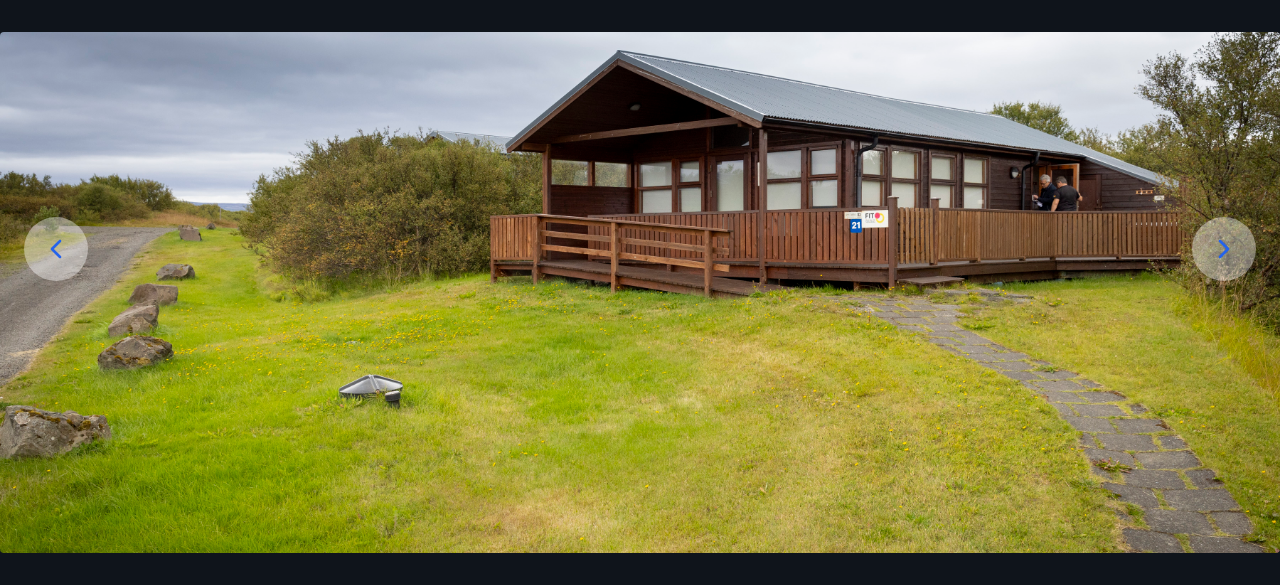 scroll, scrollTop: 150, scrollLeft: 0, axis: vertical 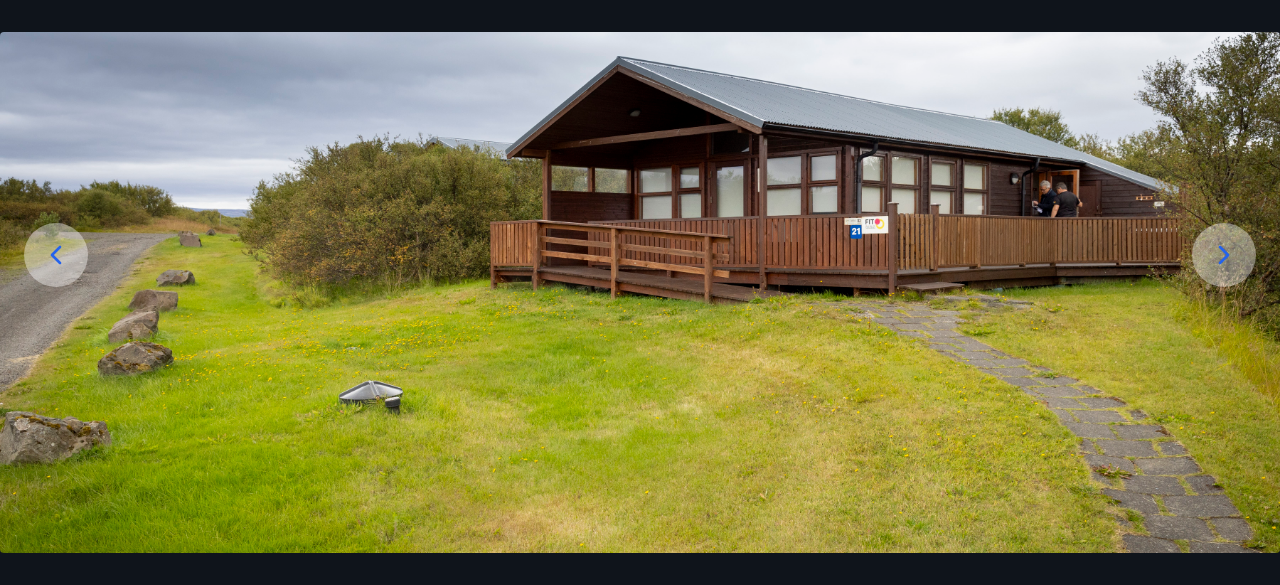 click 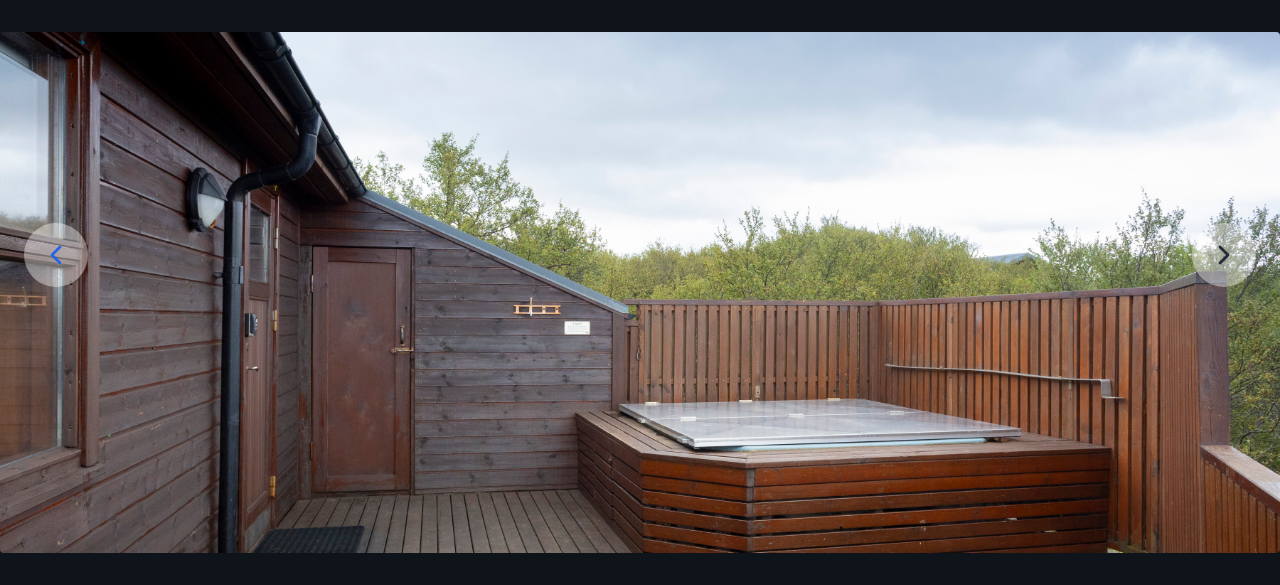 click at bounding box center [640, 317] 